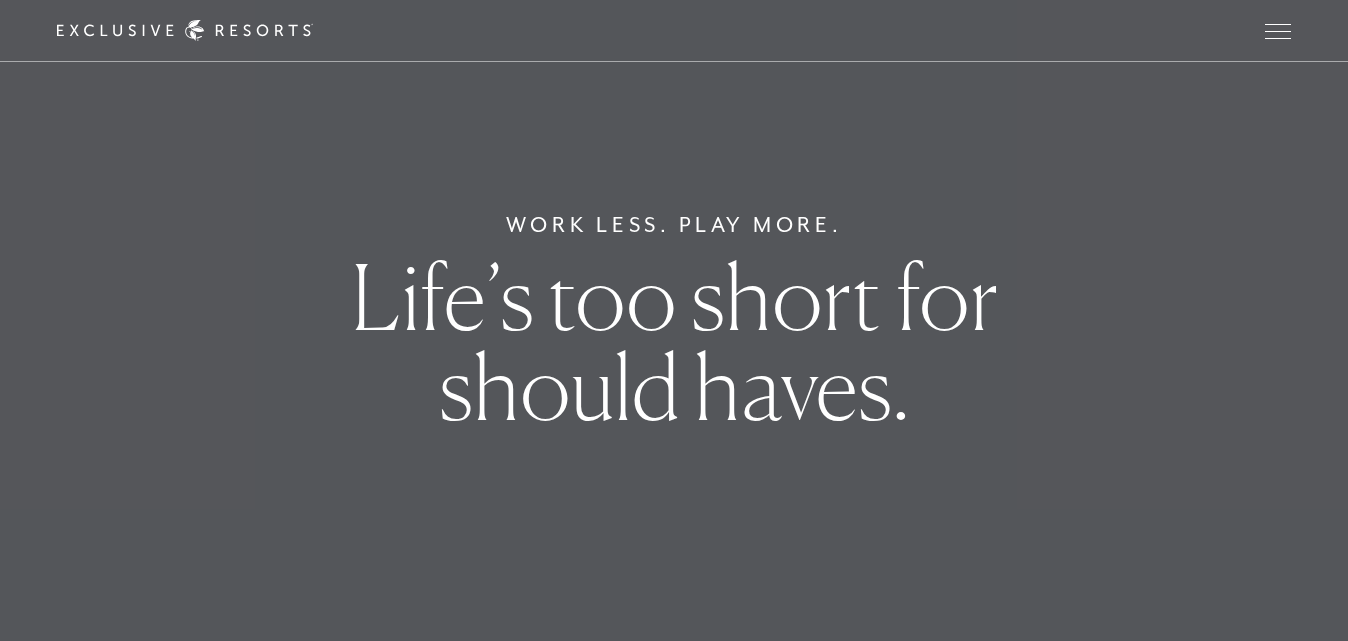 scroll, scrollTop: 0, scrollLeft: 0, axis: both 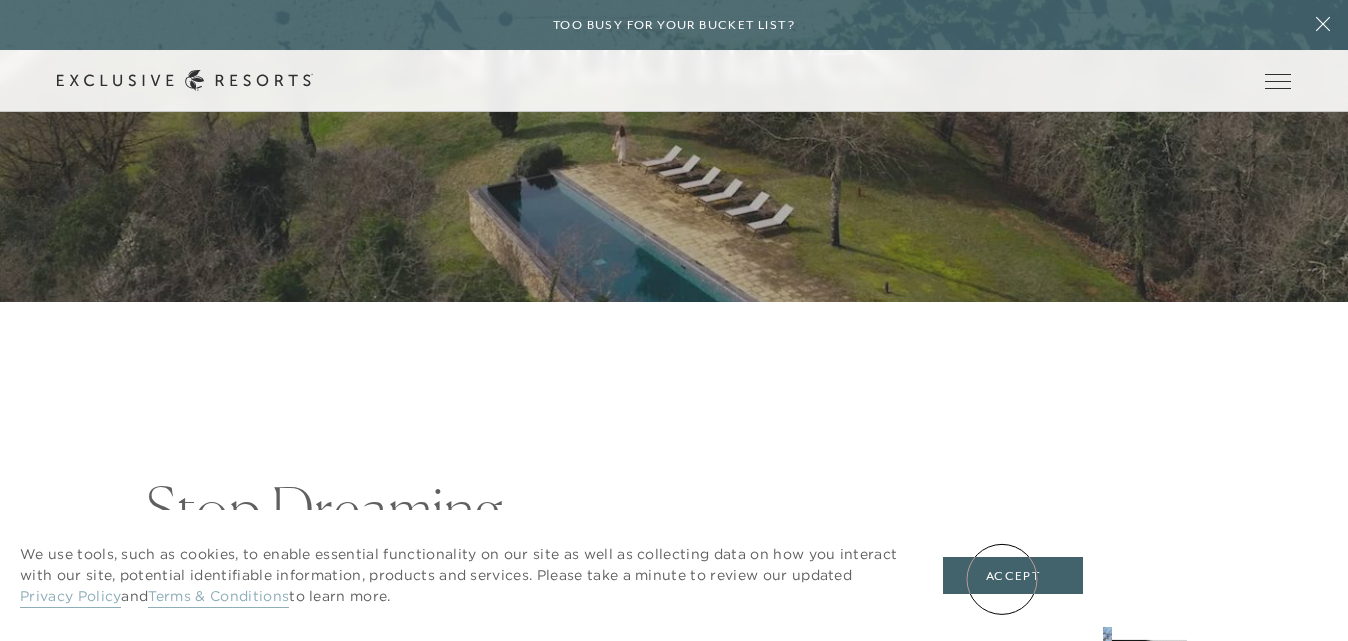 click on "Accept" at bounding box center [1013, 576] 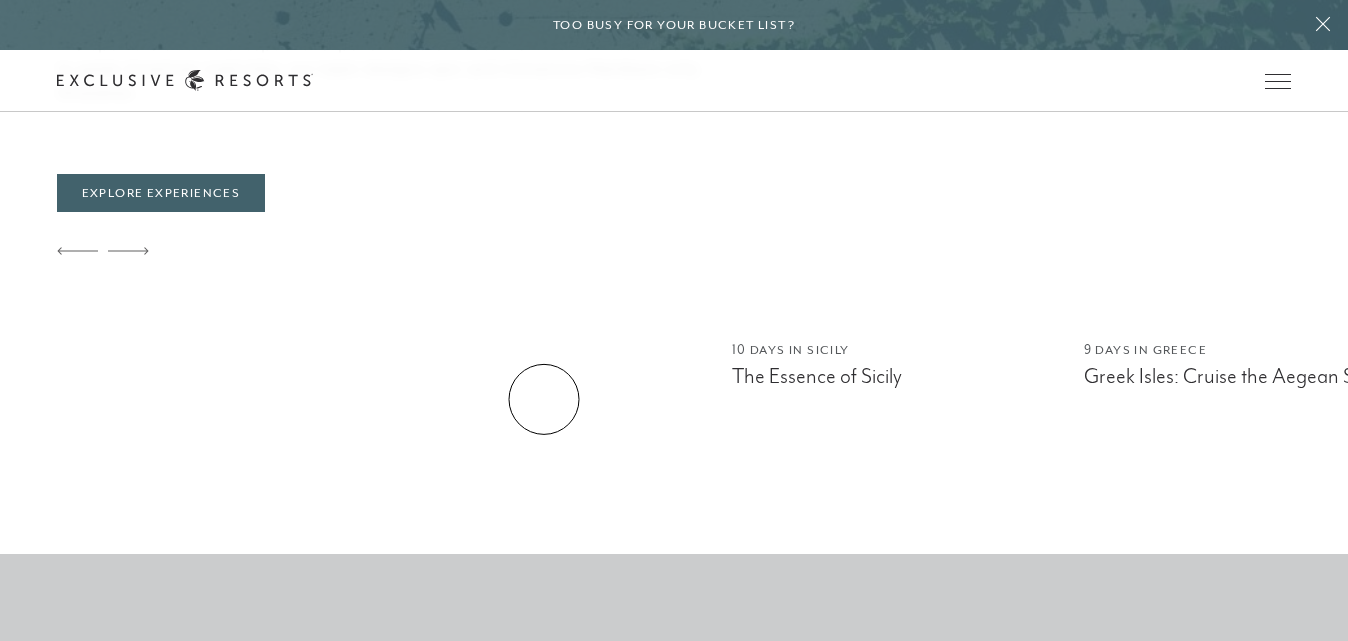 scroll, scrollTop: 0, scrollLeft: 0, axis: both 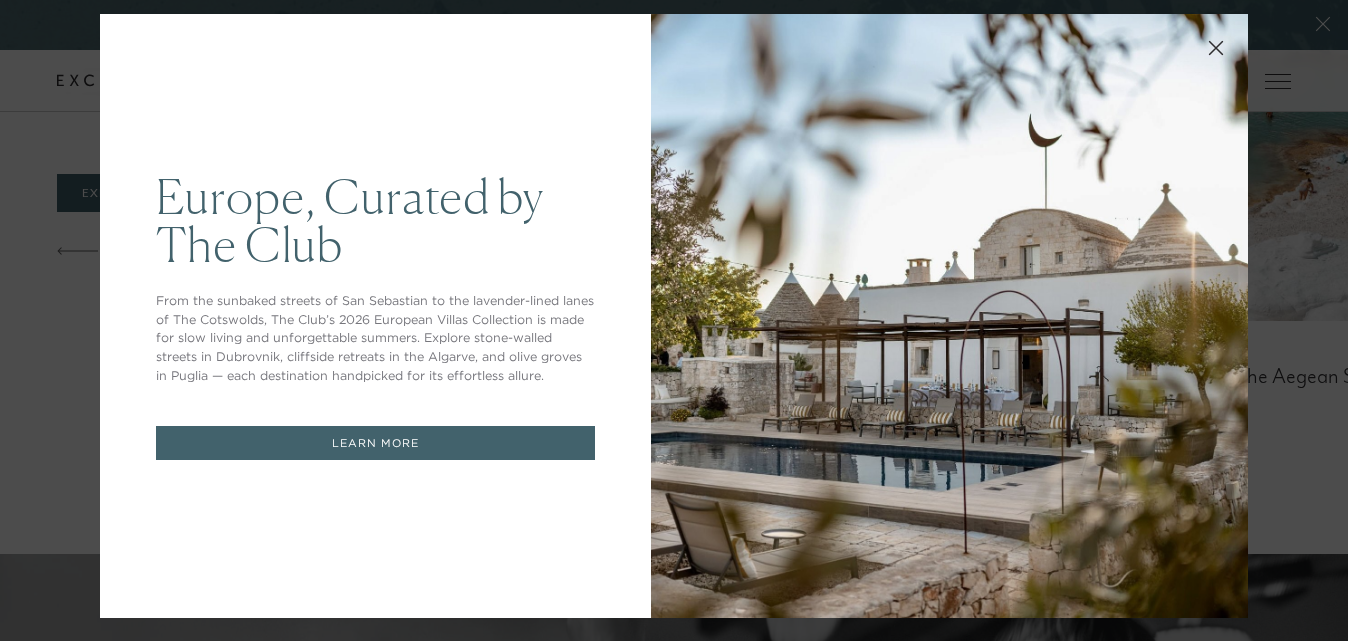 click on "LEARN MORE" at bounding box center (375, 443) 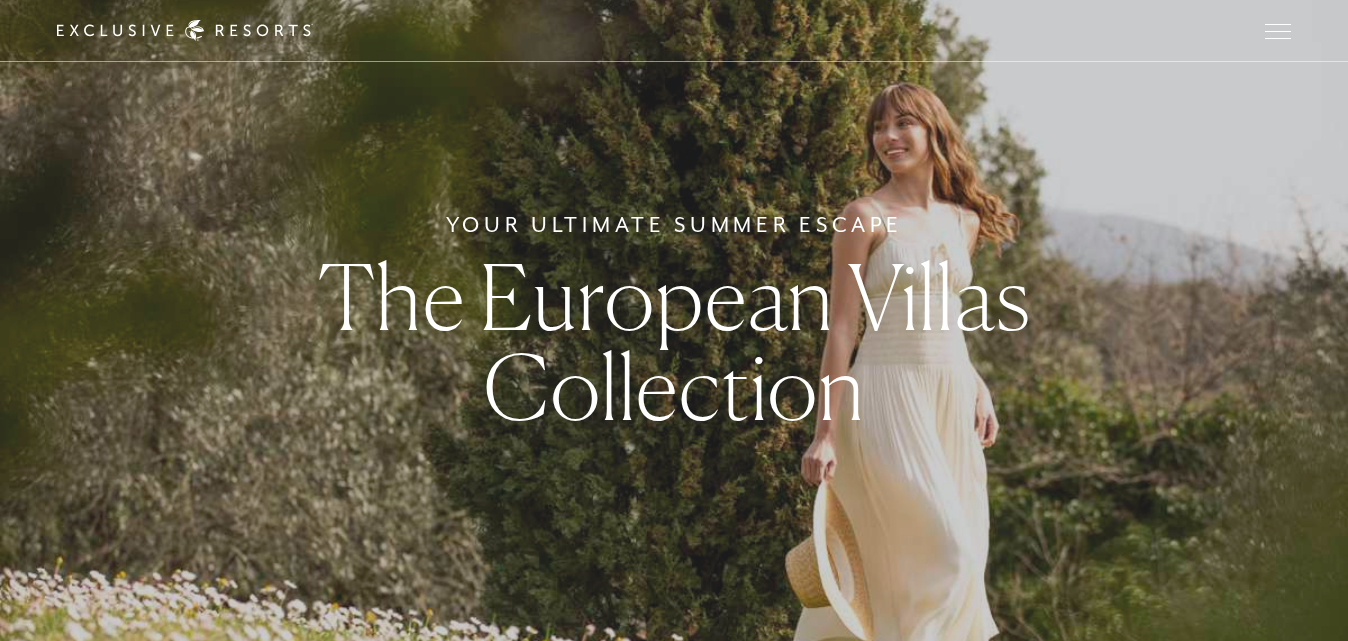 scroll, scrollTop: -7, scrollLeft: 0, axis: vertical 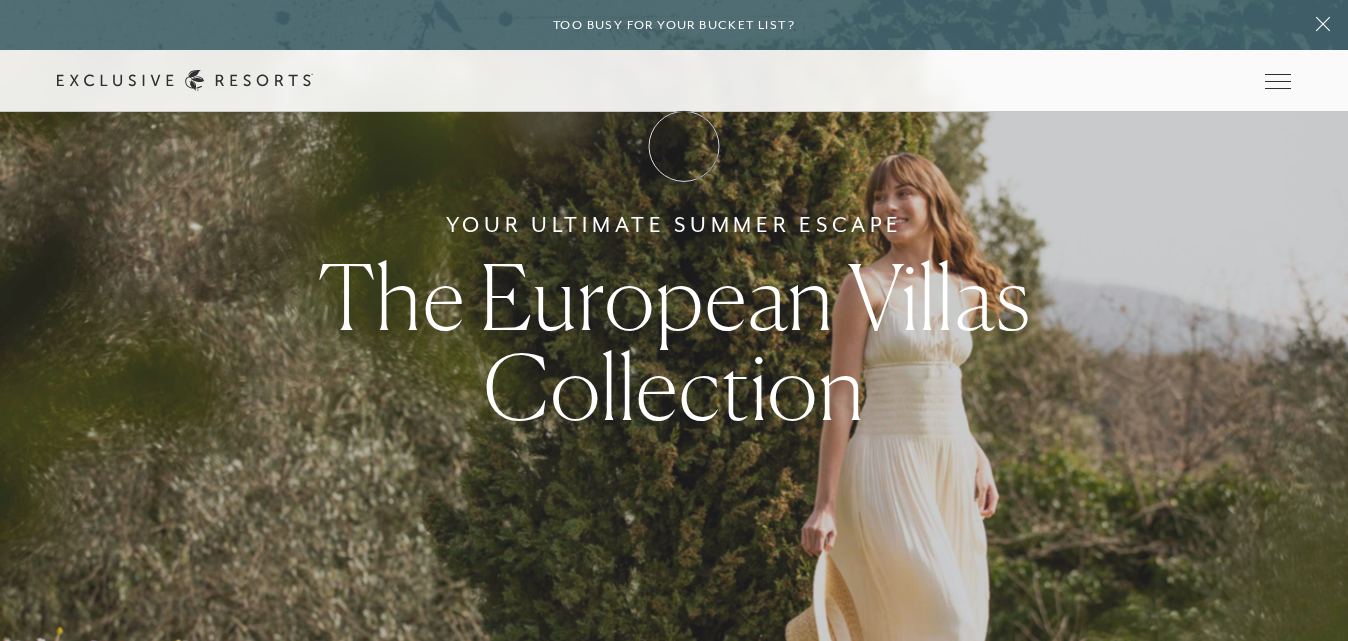 click on "Membership" at bounding box center [0, 0] 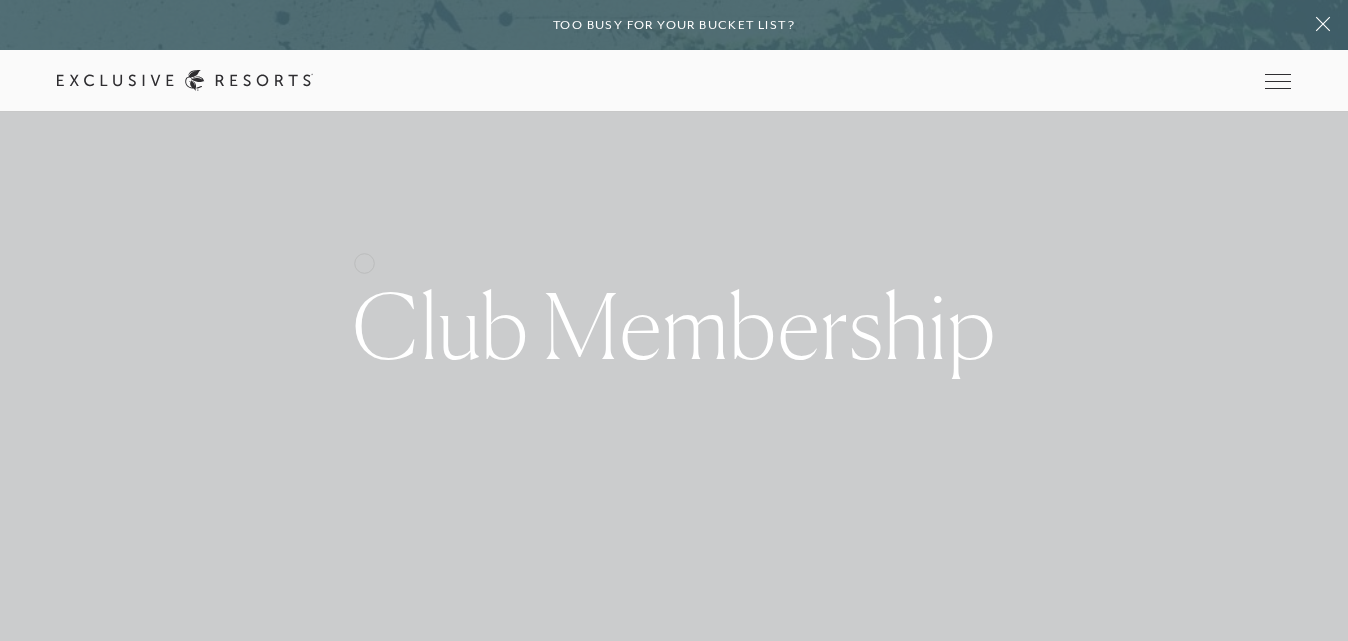 scroll, scrollTop: 0, scrollLeft: 0, axis: both 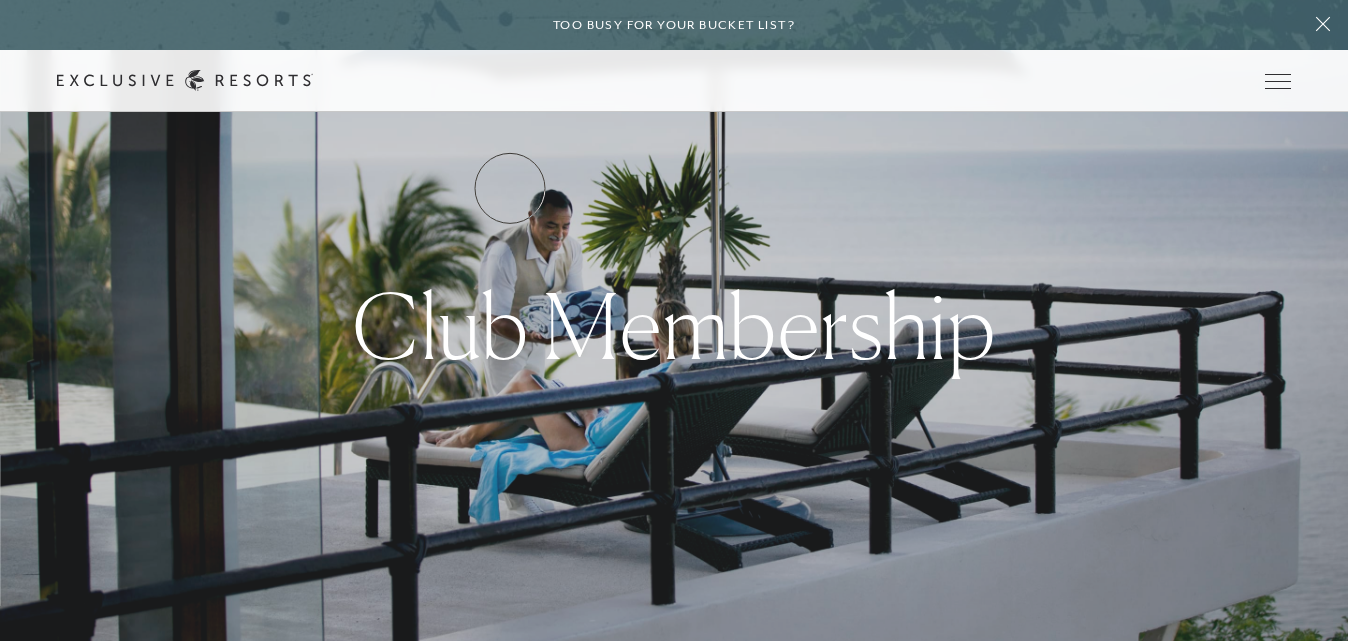 click on "Residence Collection" at bounding box center [0, 0] 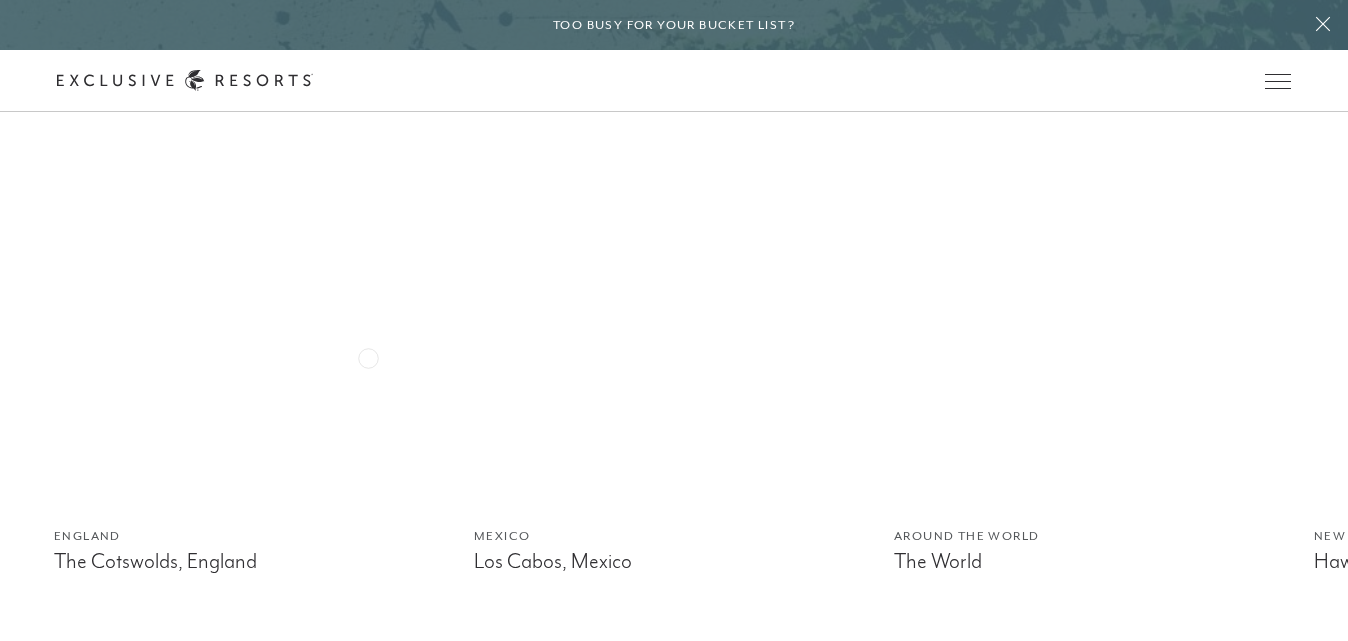 scroll, scrollTop: 1088, scrollLeft: 0, axis: vertical 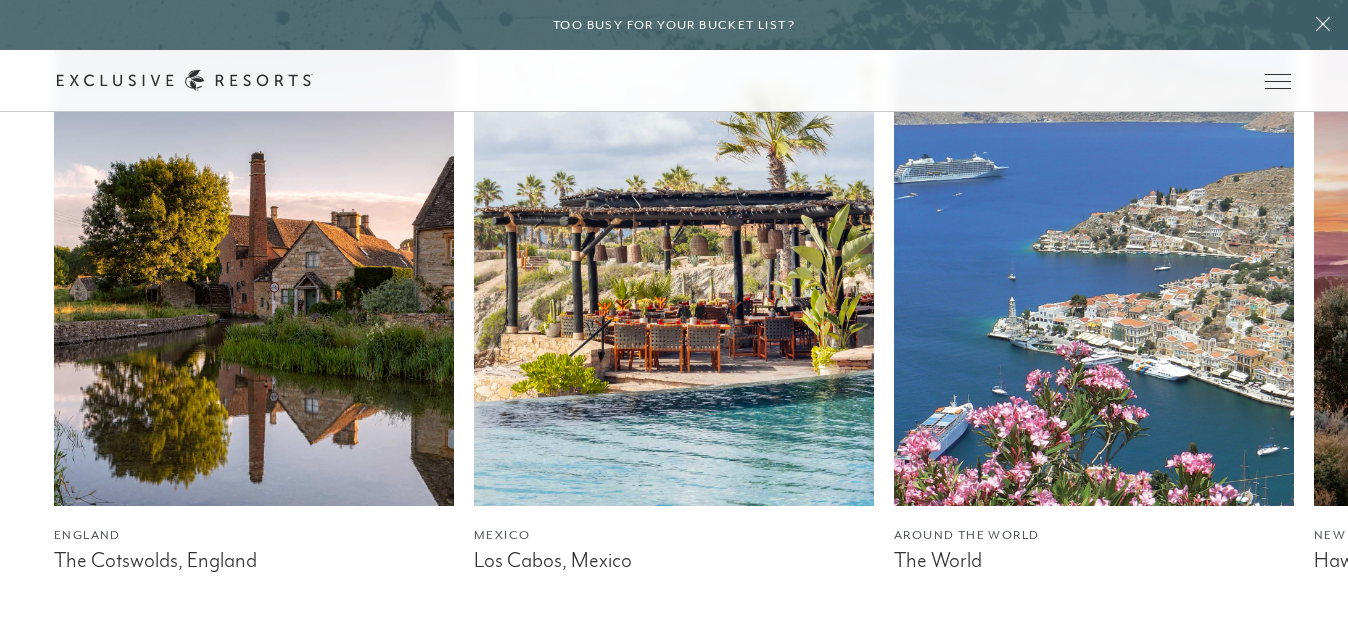 click at bounding box center (674, 256) 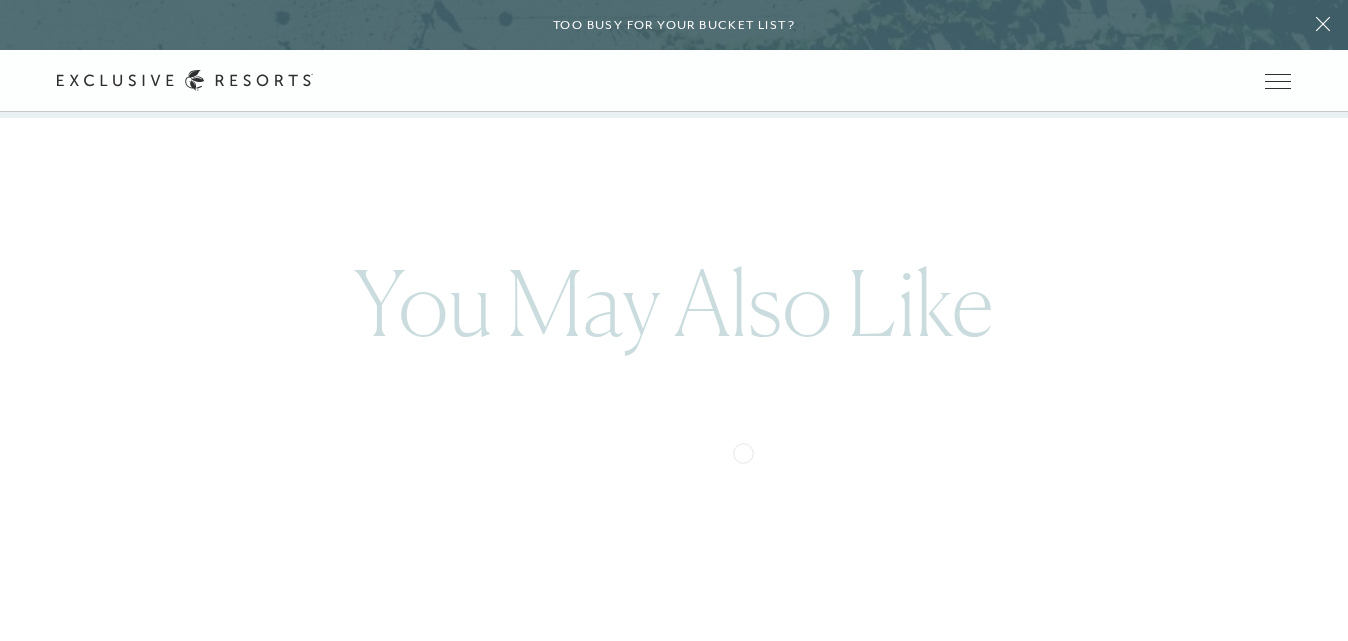 scroll, scrollTop: 4573, scrollLeft: 0, axis: vertical 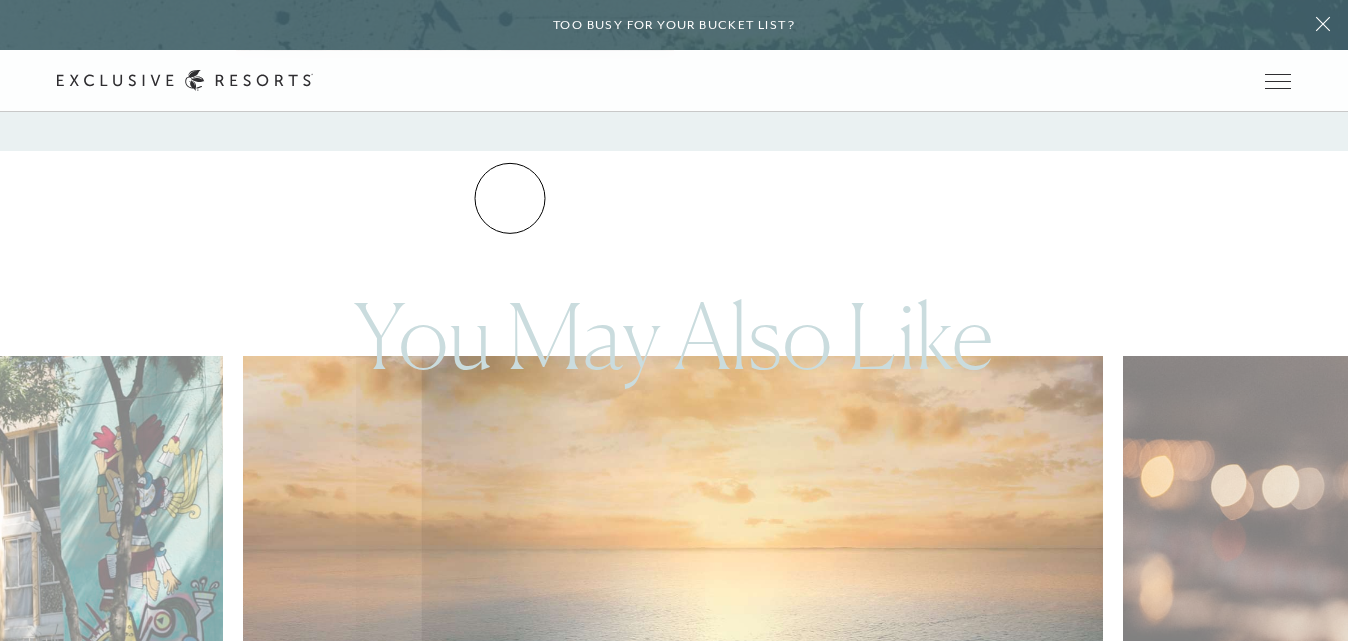 click on "Residence Collection" at bounding box center [0, 0] 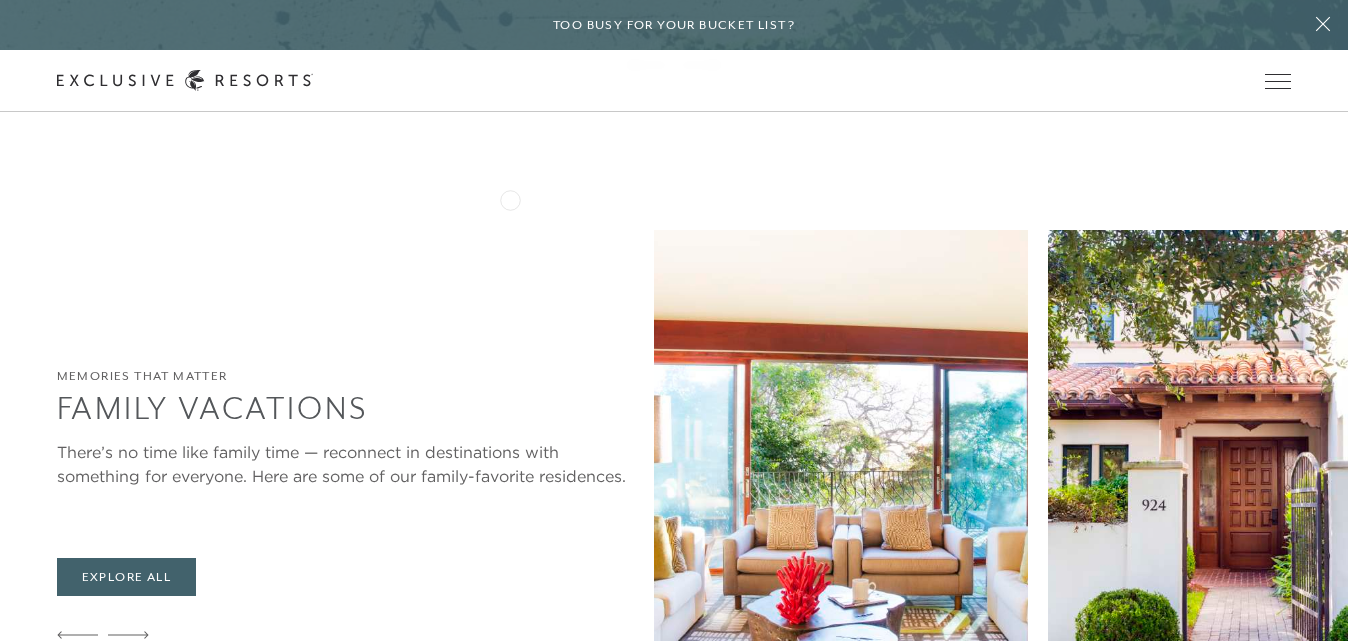 scroll, scrollTop: 0, scrollLeft: 0, axis: both 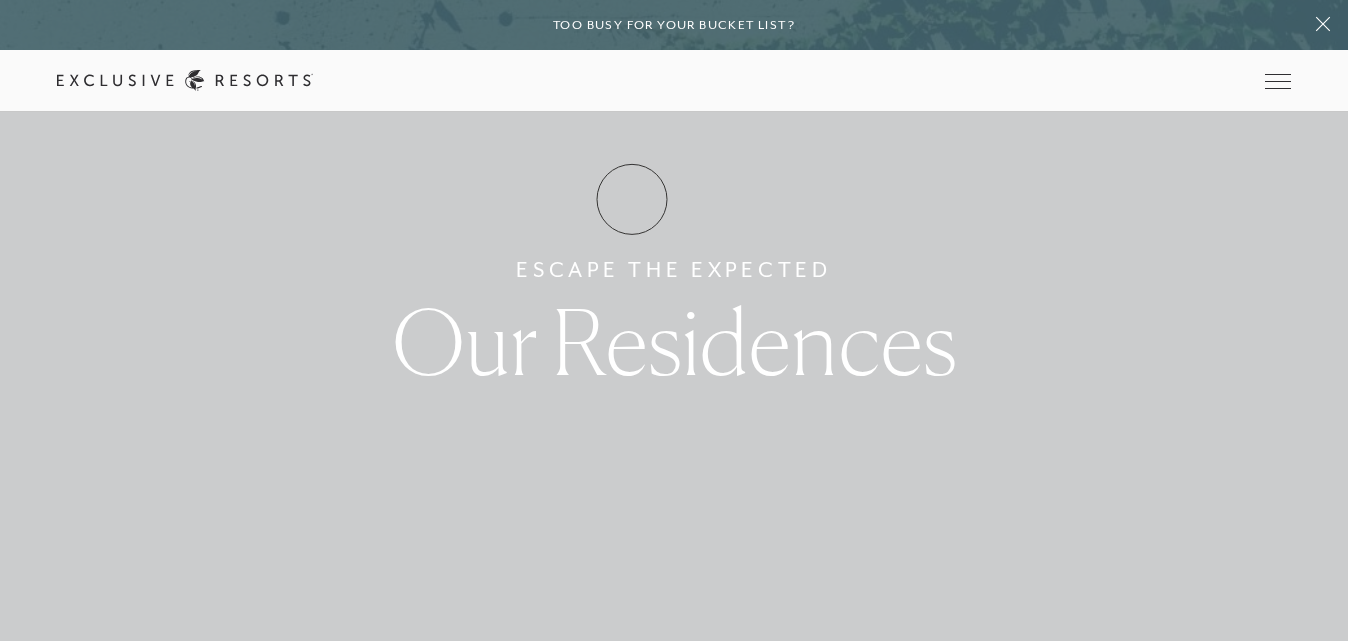 click on "How it works" at bounding box center (0, 0) 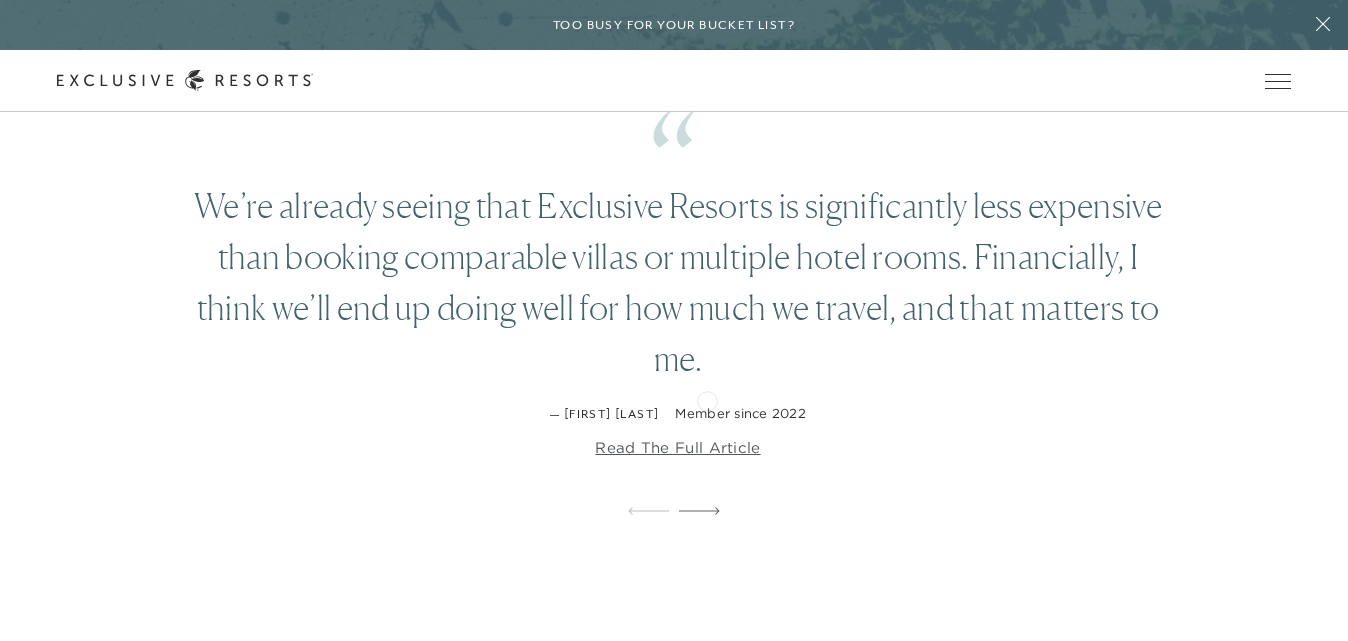 scroll, scrollTop: 3147, scrollLeft: 0, axis: vertical 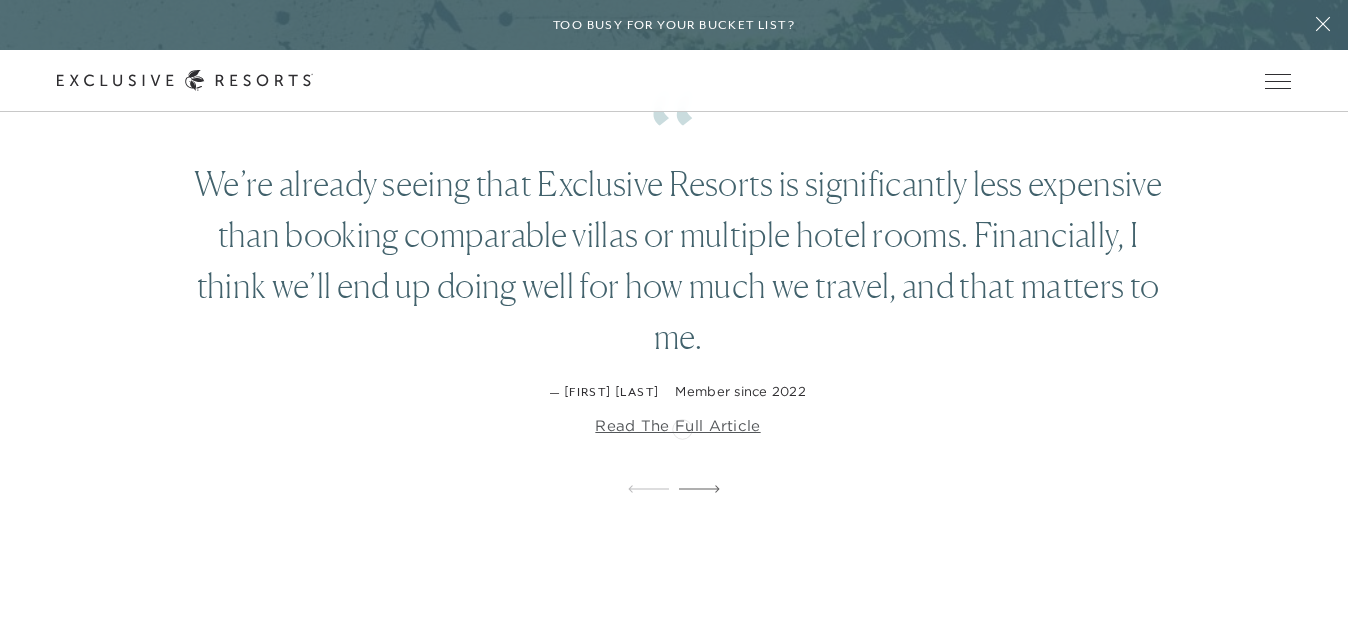 click on "Read the full article" at bounding box center (677, 426) 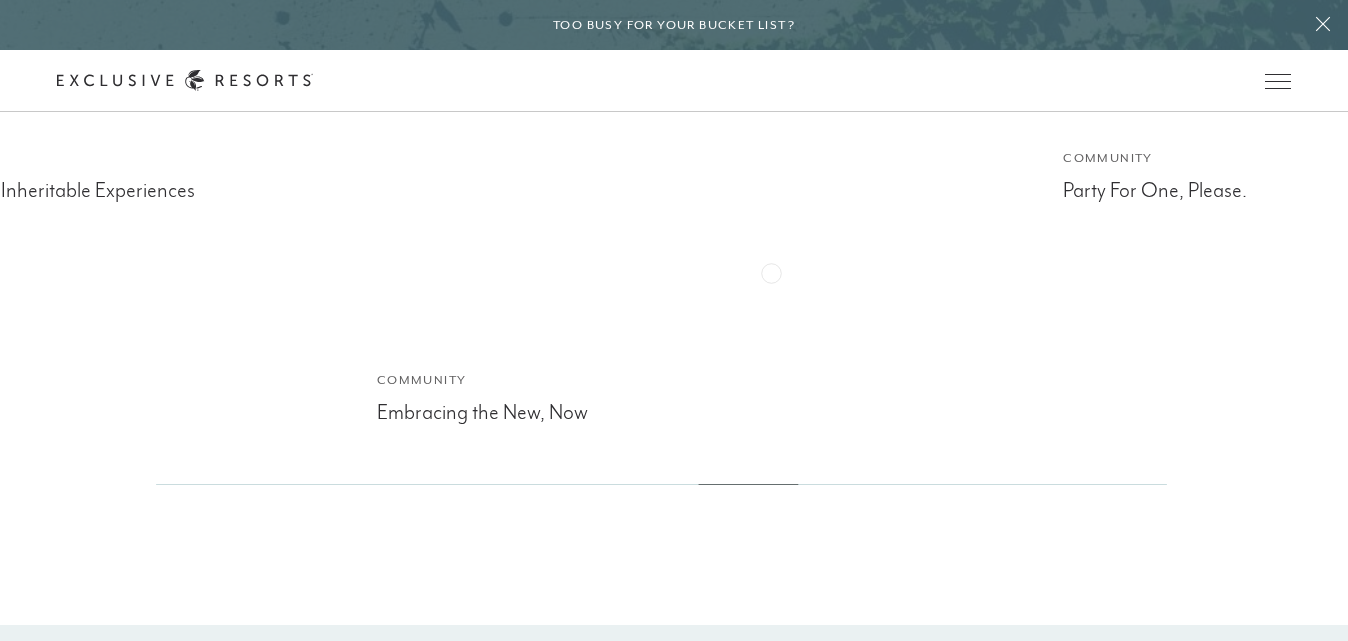scroll, scrollTop: 4927, scrollLeft: 0, axis: vertical 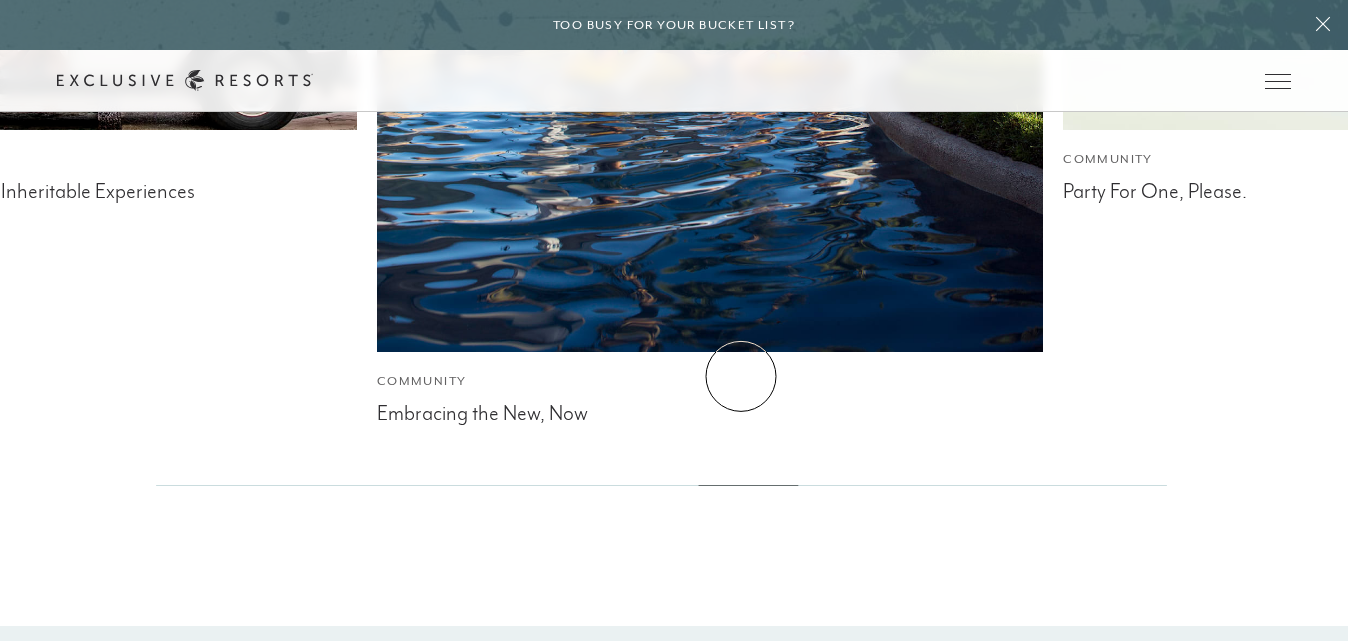 click on "Residences" at bounding box center [726, 839] 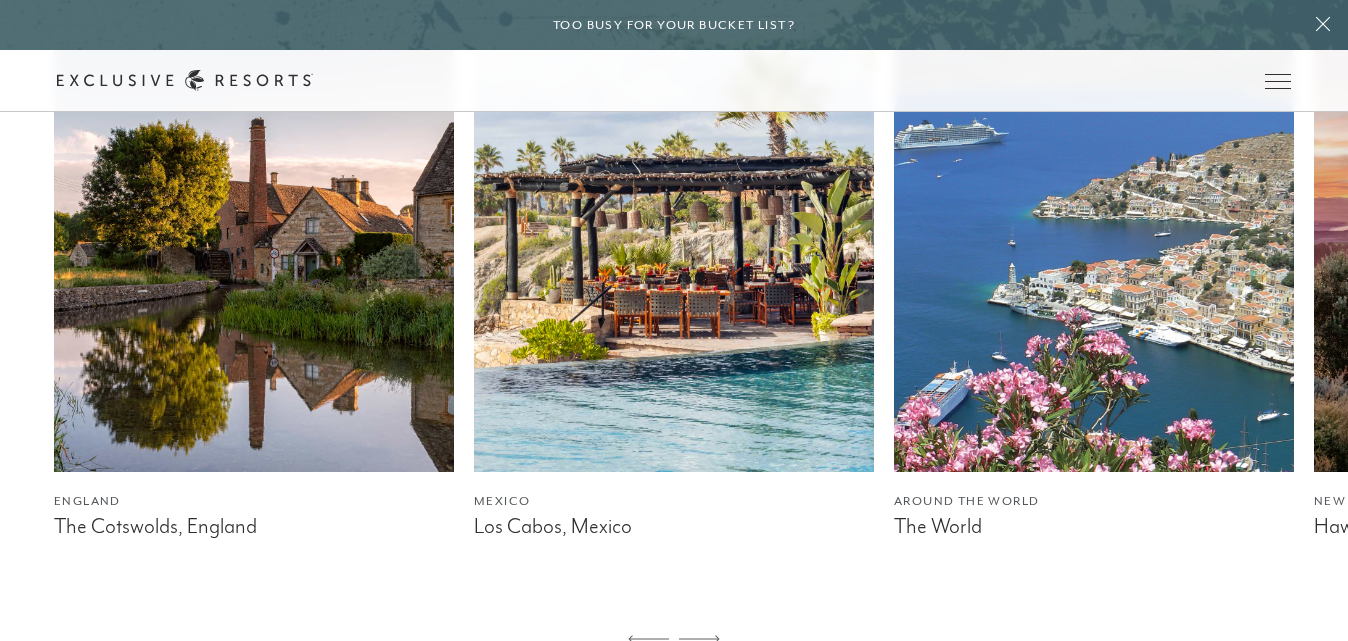 scroll, scrollTop: 1116, scrollLeft: 0, axis: vertical 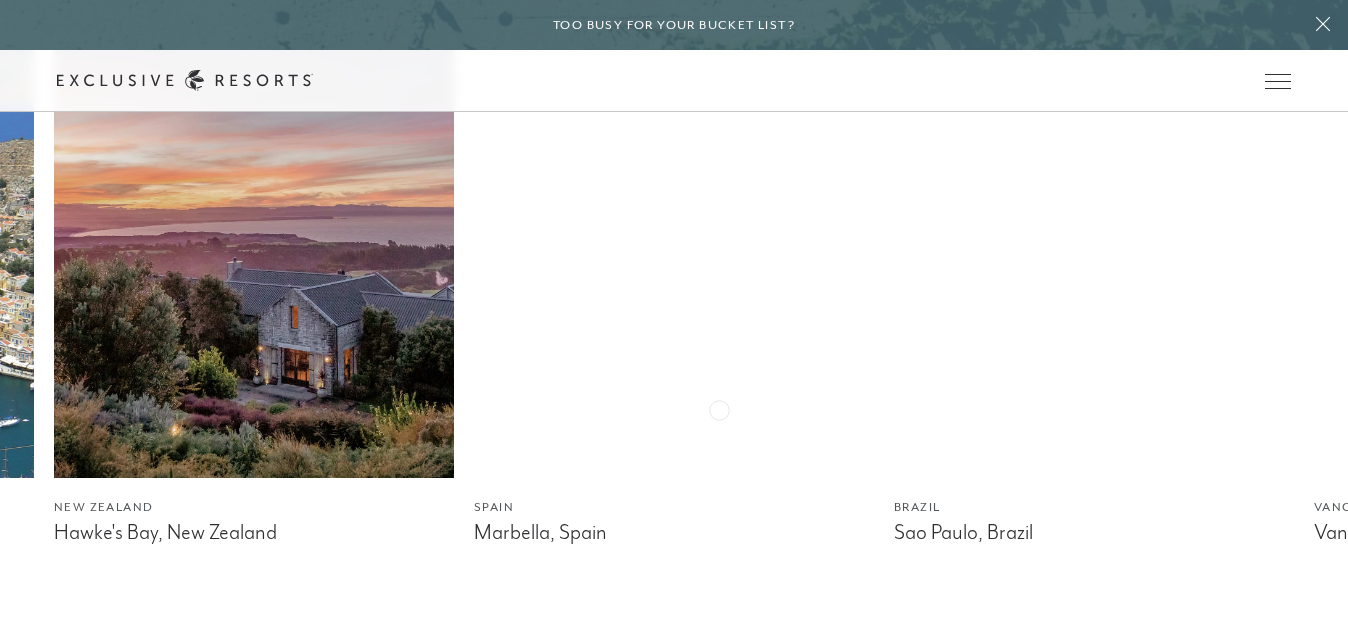 click at bounding box center [674, 228] 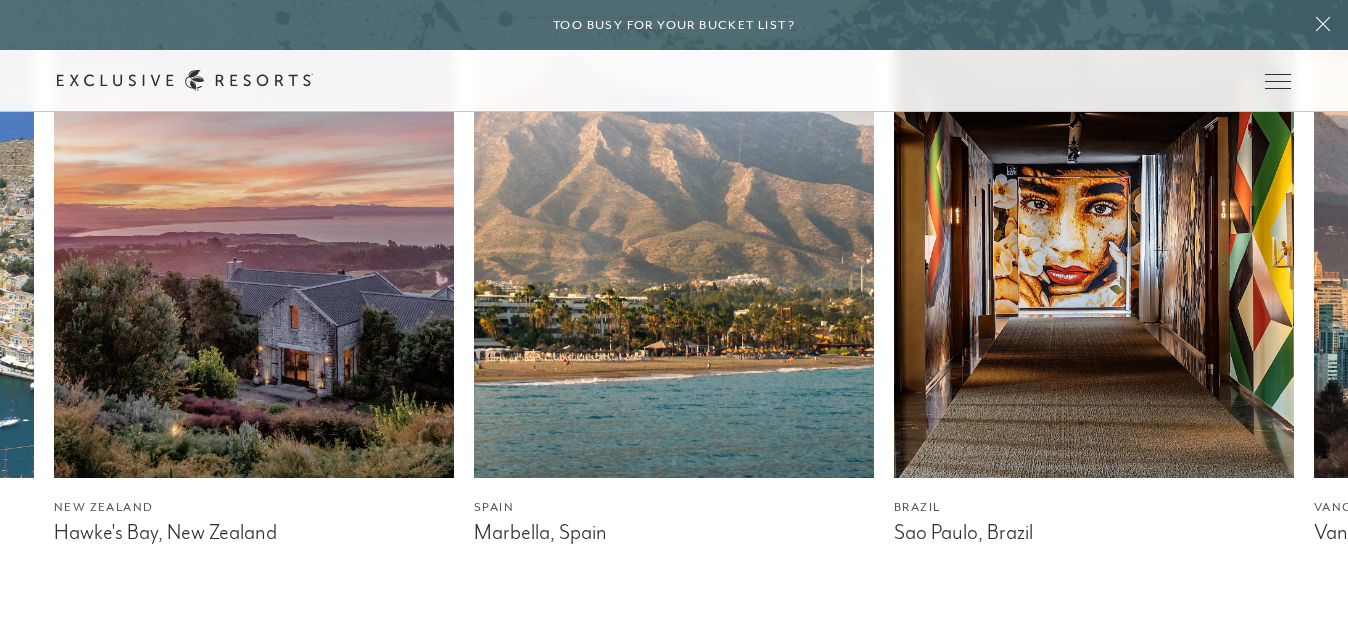 click at bounding box center [674, 228] 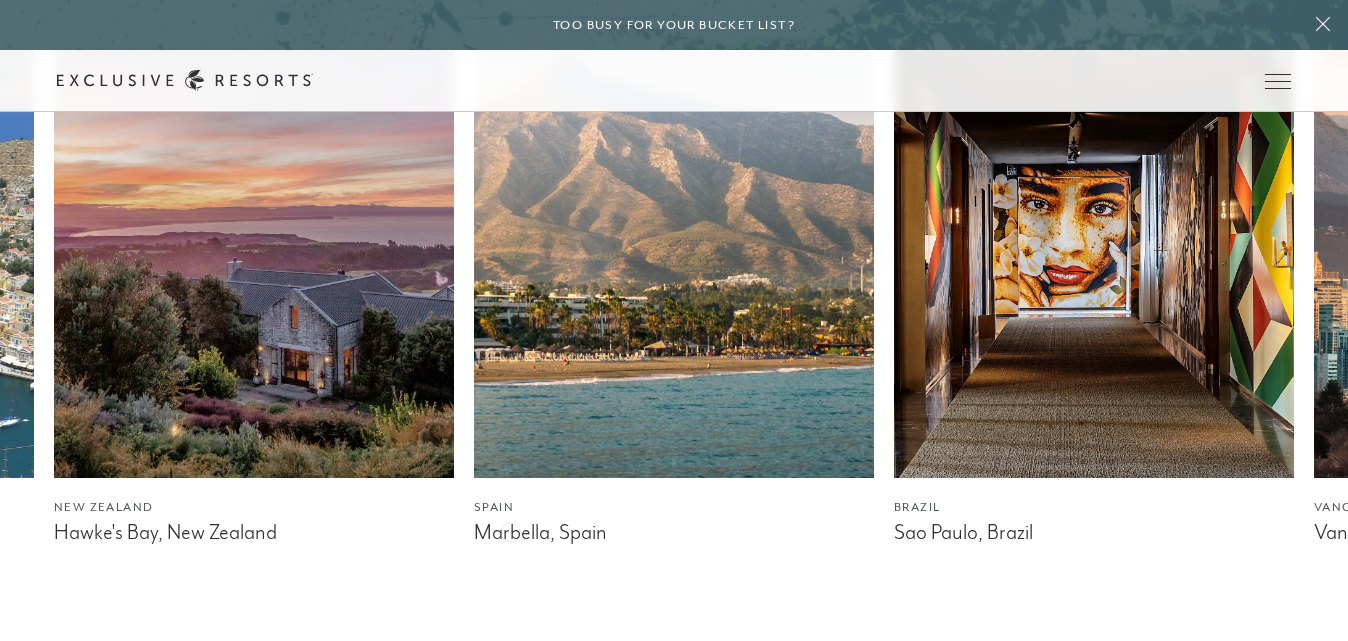 click on "Marbella, Spain" at bounding box center (674, 532) 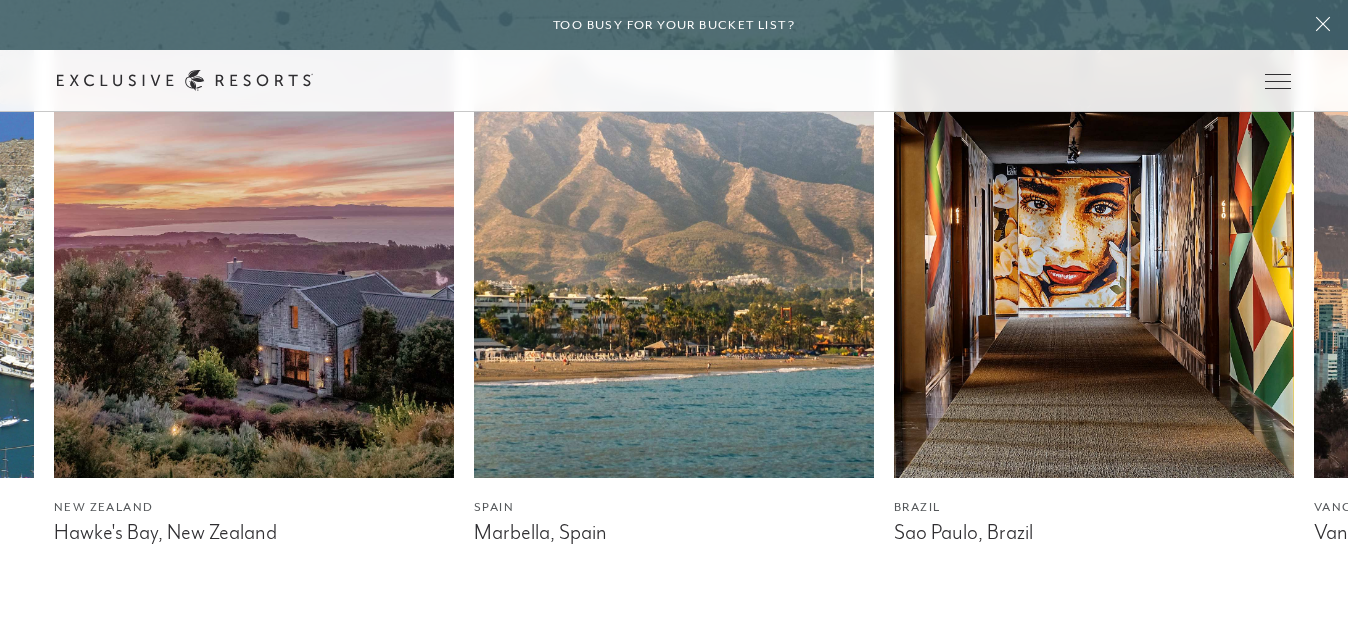 click at bounding box center [674, 228] 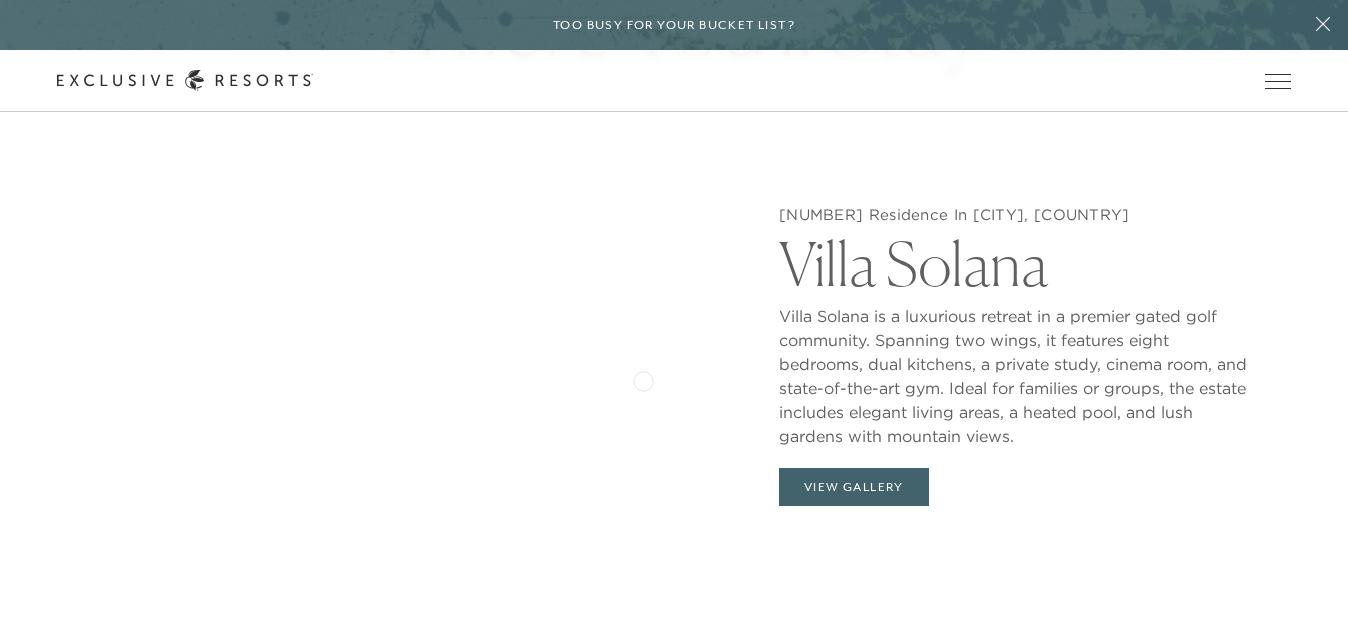 scroll, scrollTop: 1803, scrollLeft: 0, axis: vertical 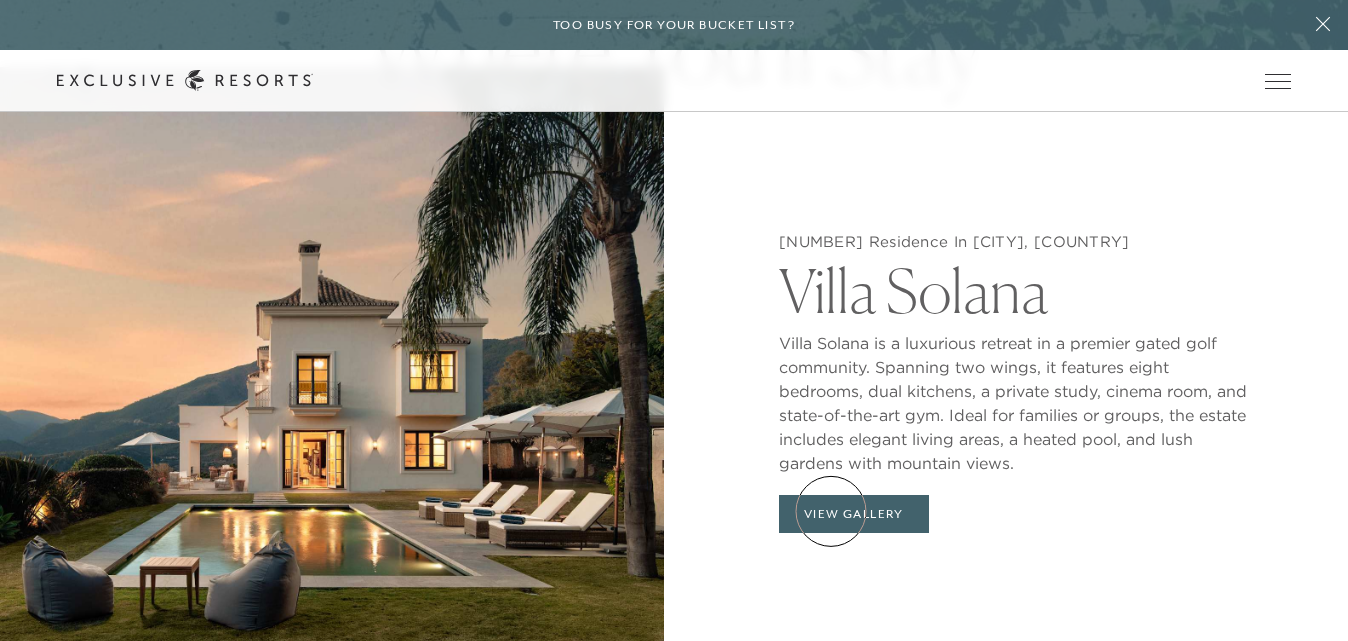 click on "View Gallery" at bounding box center (854, 514) 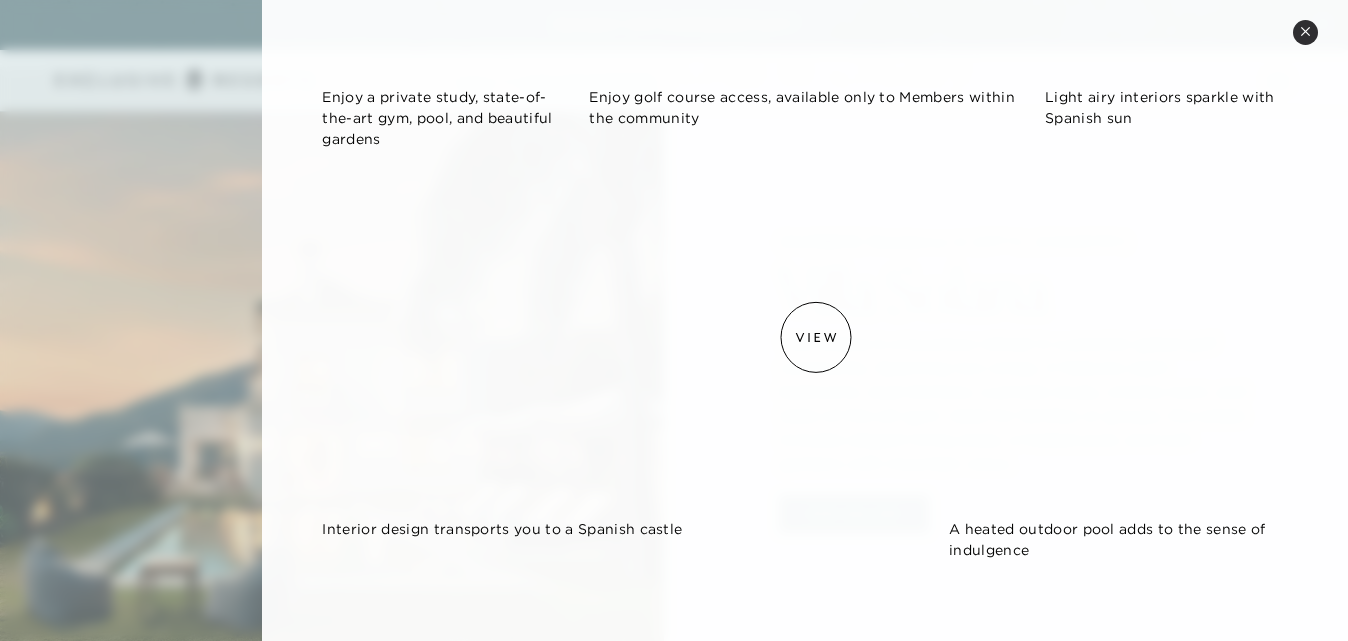 scroll, scrollTop: 2594, scrollLeft: 0, axis: vertical 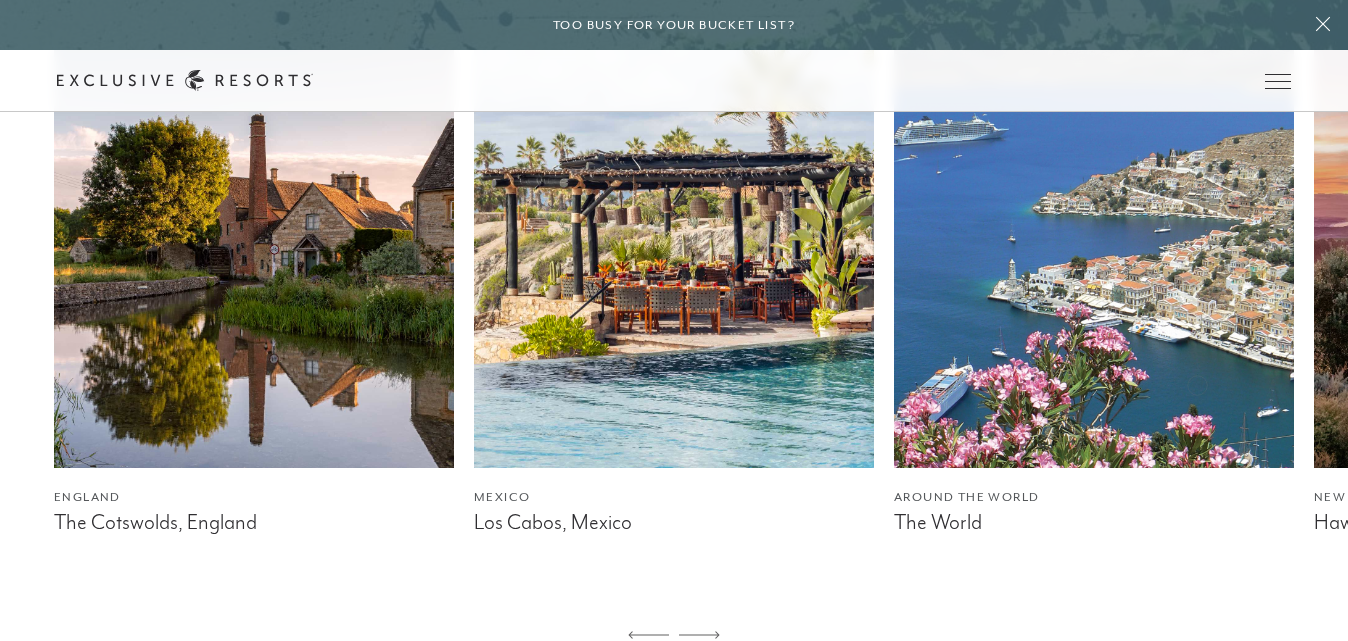 click at bounding box center (1094, 218) 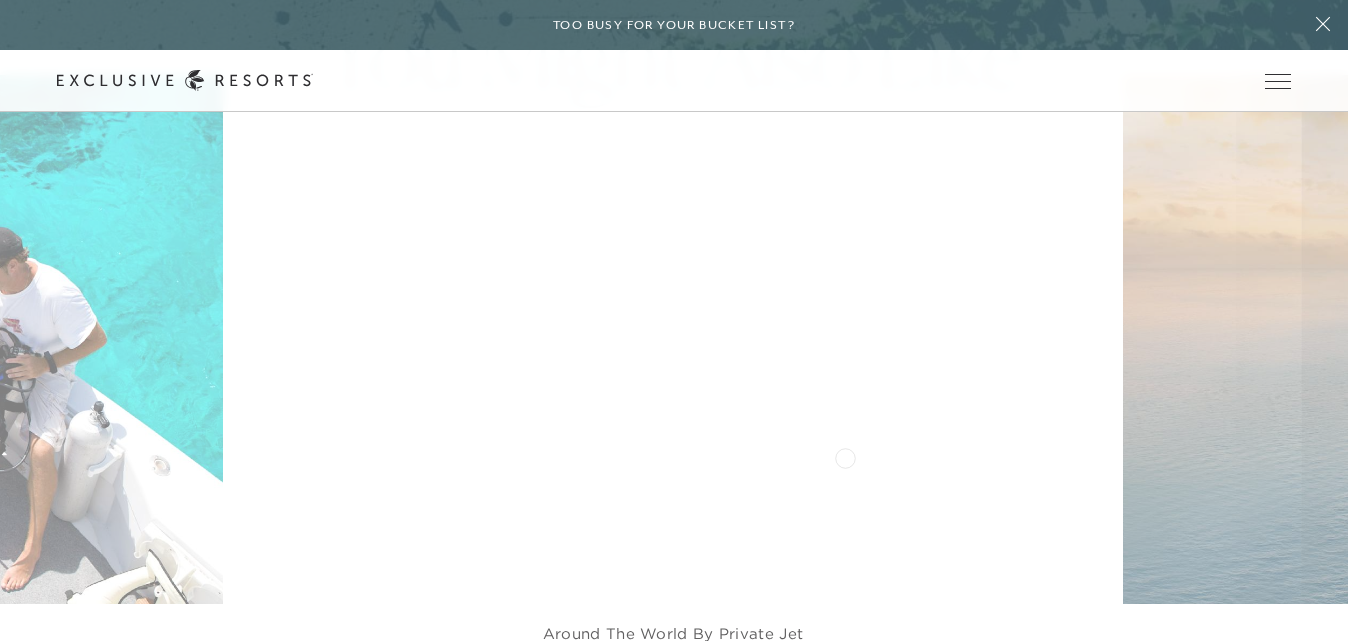 scroll, scrollTop: 3588, scrollLeft: 0, axis: vertical 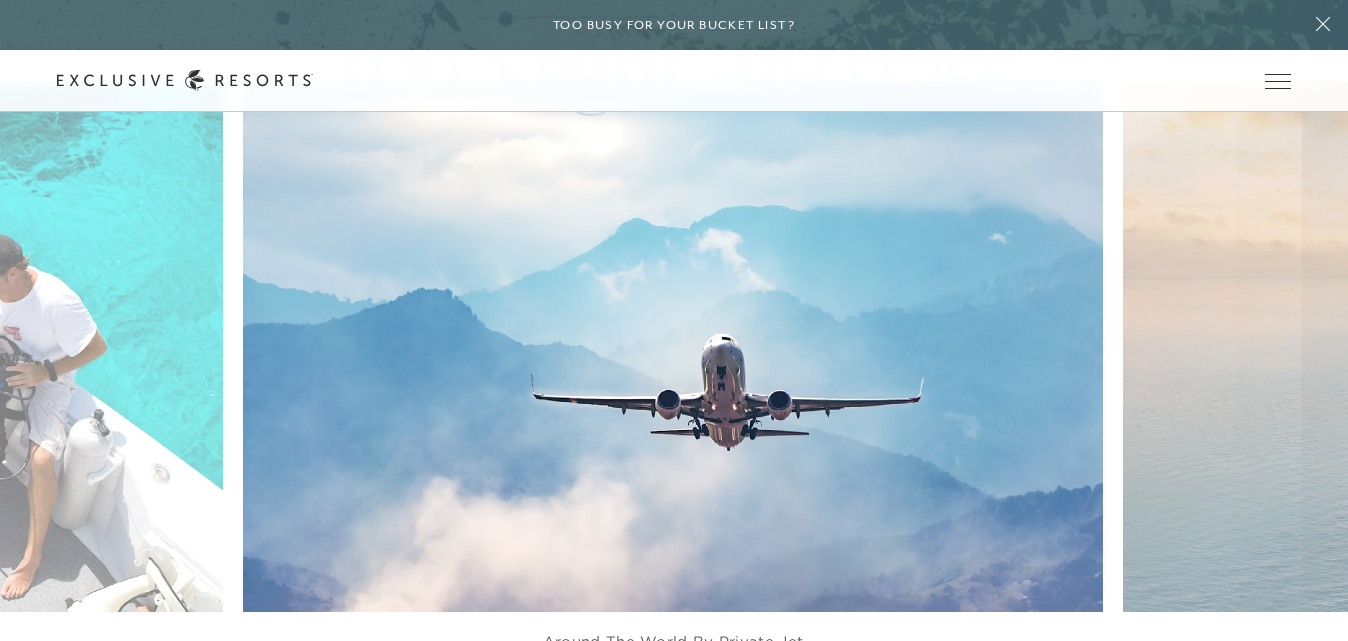 click at bounding box center [702, 348] 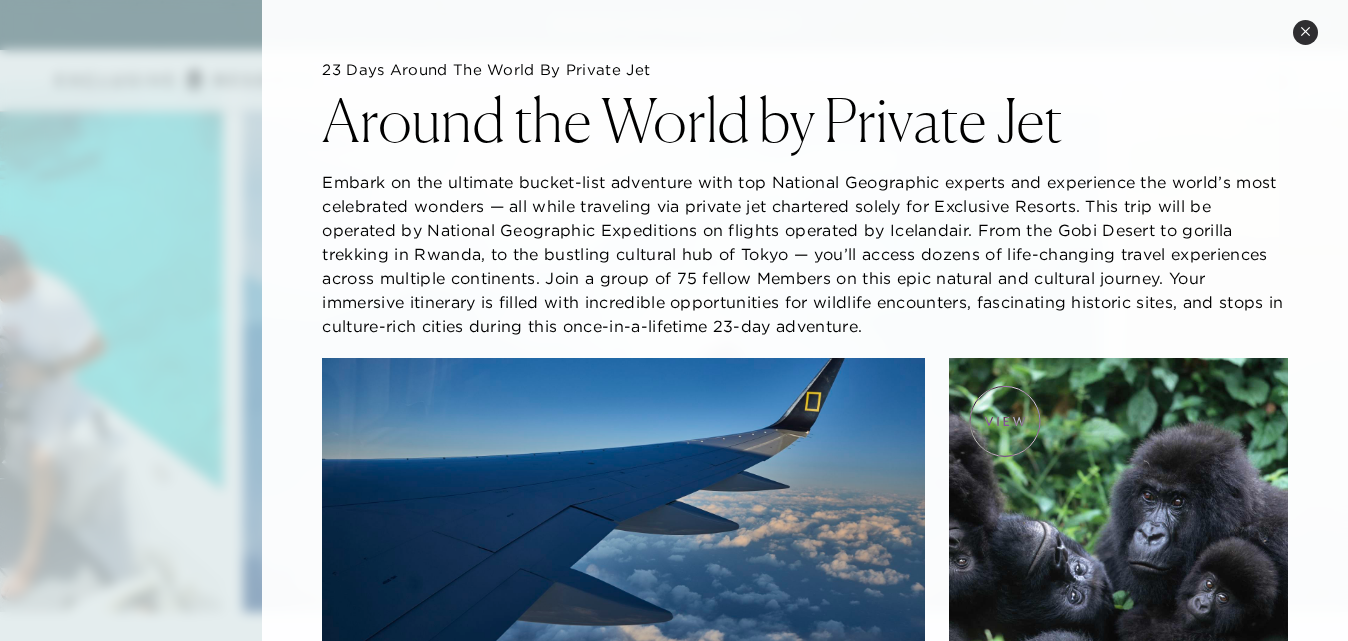 scroll, scrollTop: 0, scrollLeft: 0, axis: both 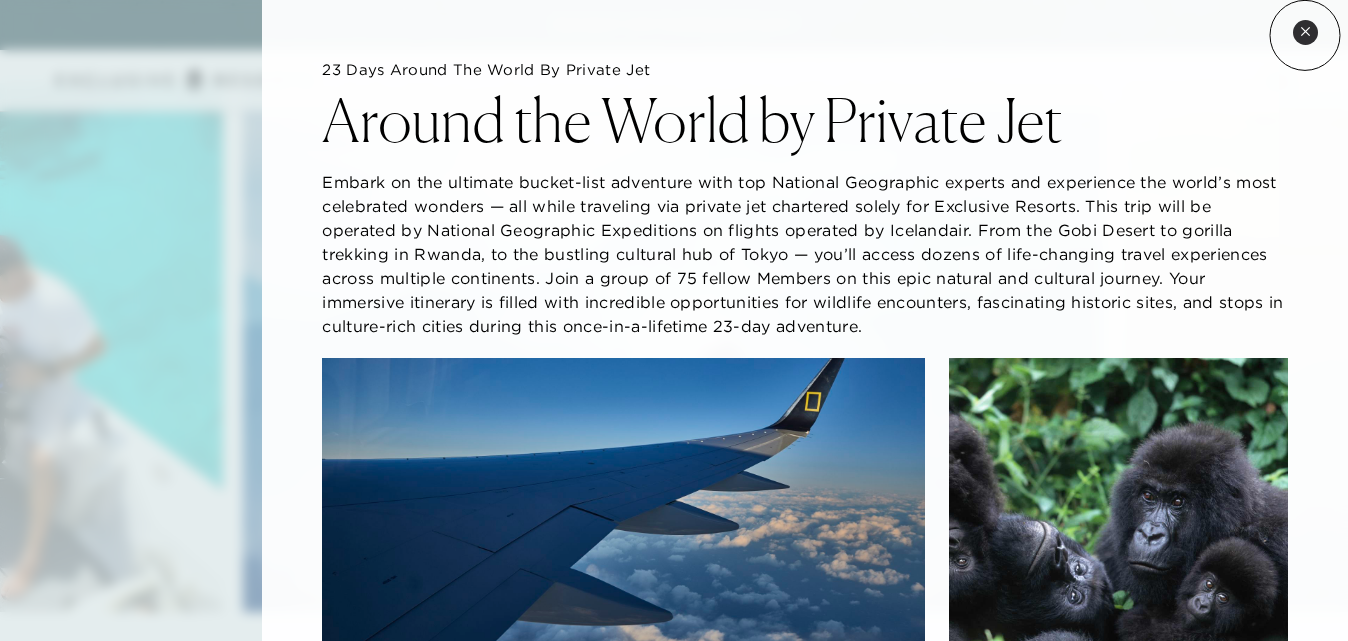 click 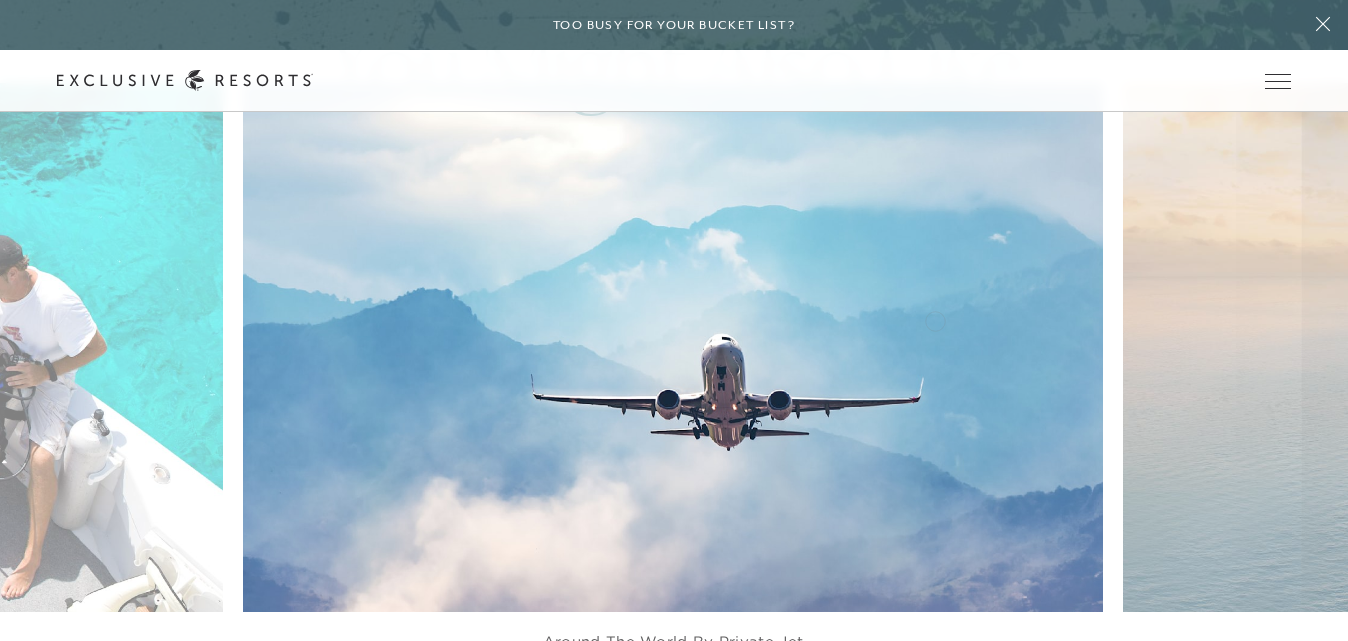 scroll, scrollTop: 3590, scrollLeft: 0, axis: vertical 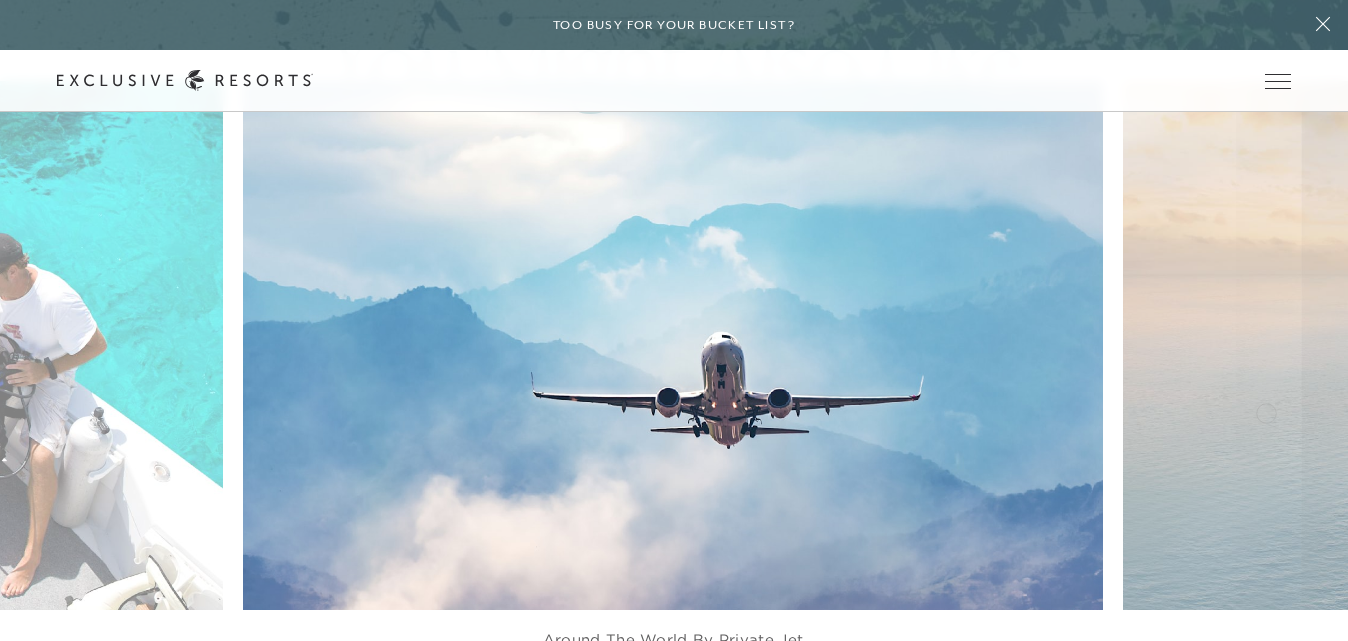 click at bounding box center (1581, 346) 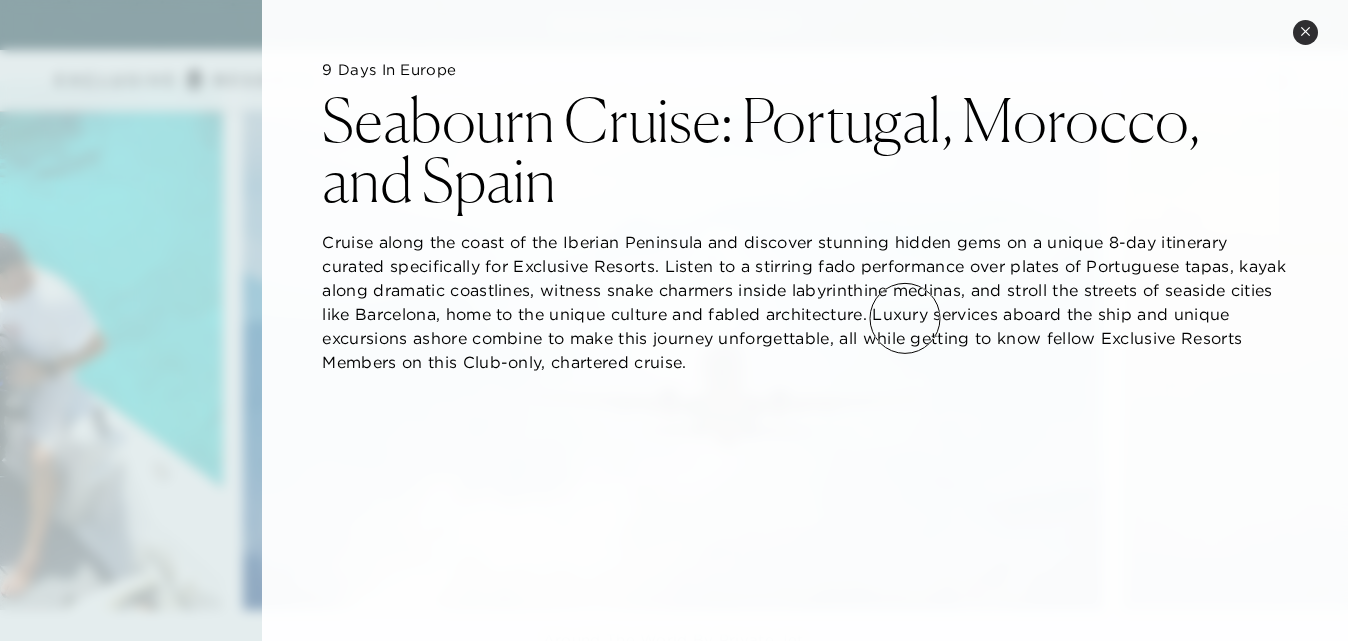 scroll, scrollTop: 0, scrollLeft: 0, axis: both 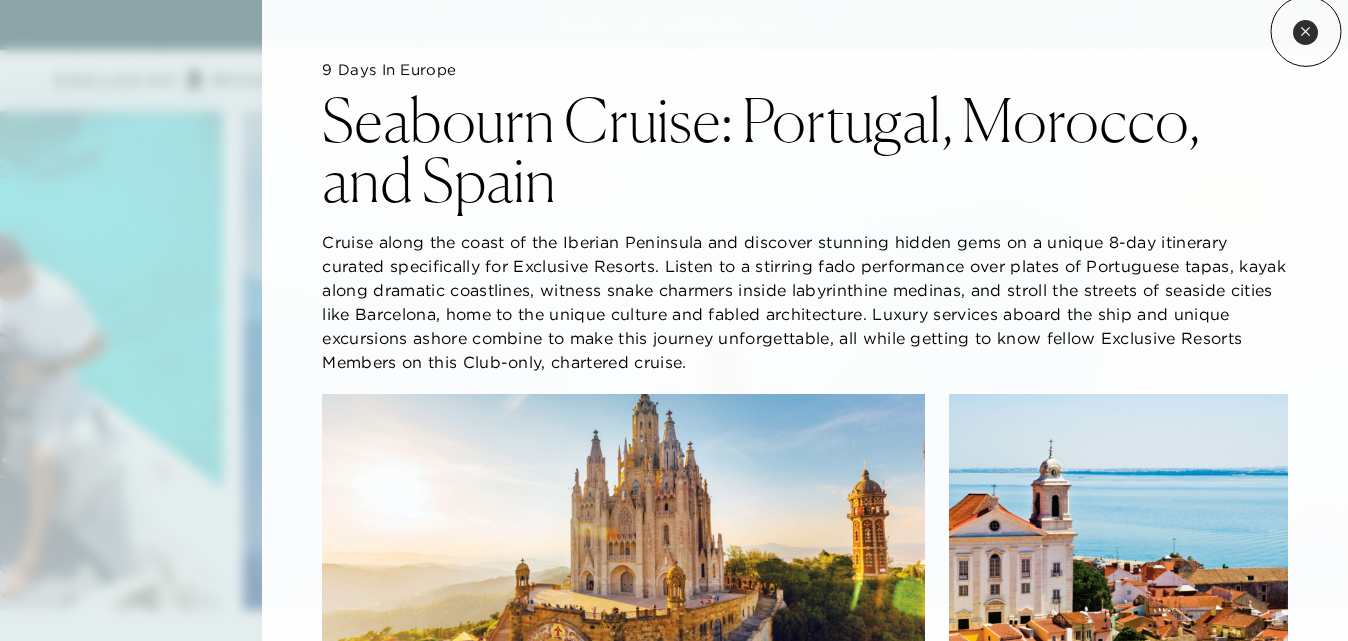click 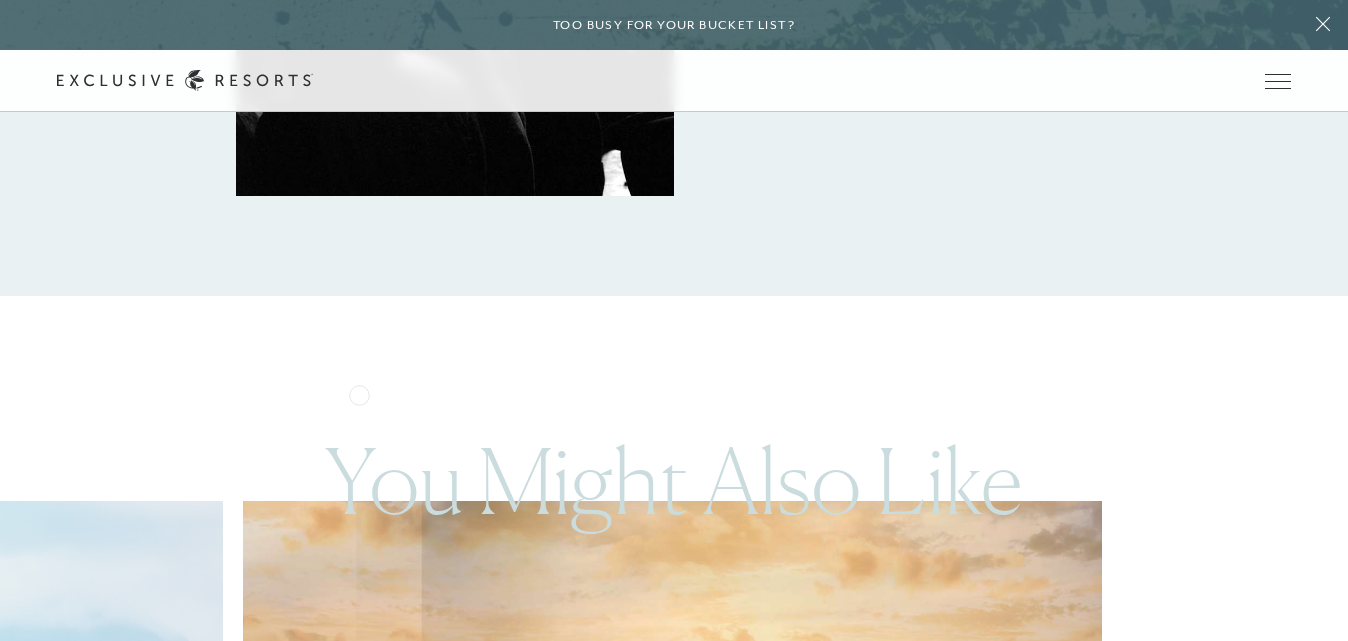 scroll, scrollTop: 3165, scrollLeft: 0, axis: vertical 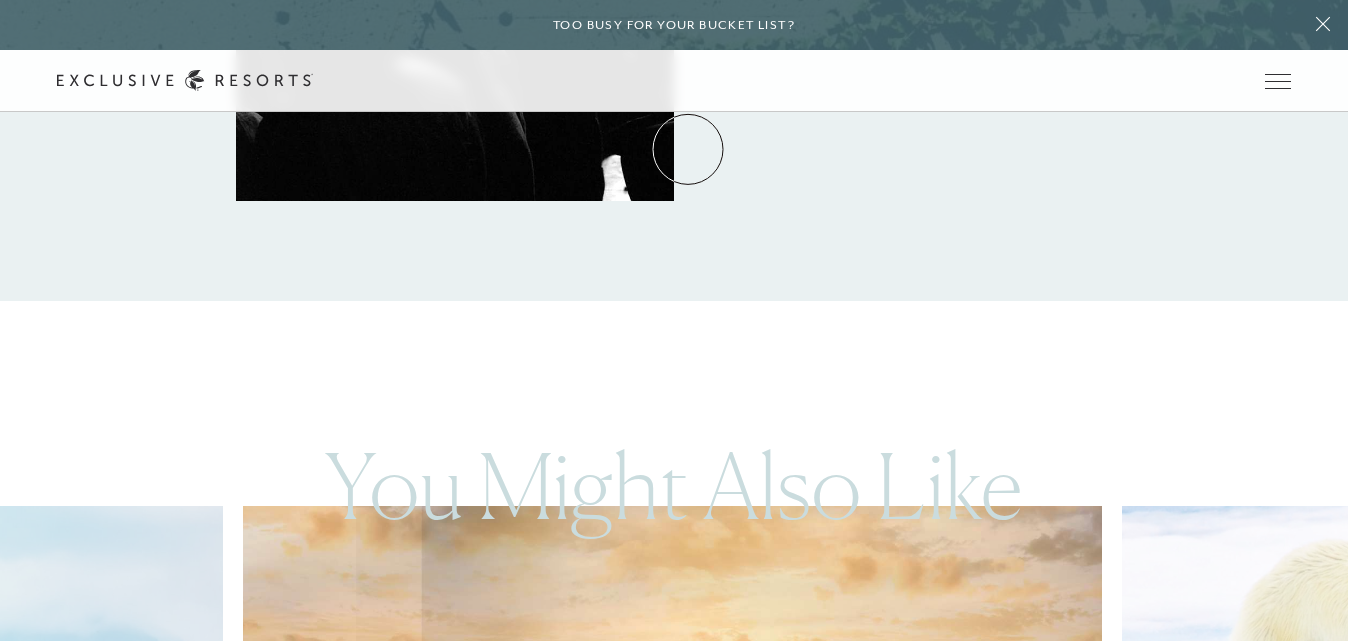click on "Membership" at bounding box center (0, 0) 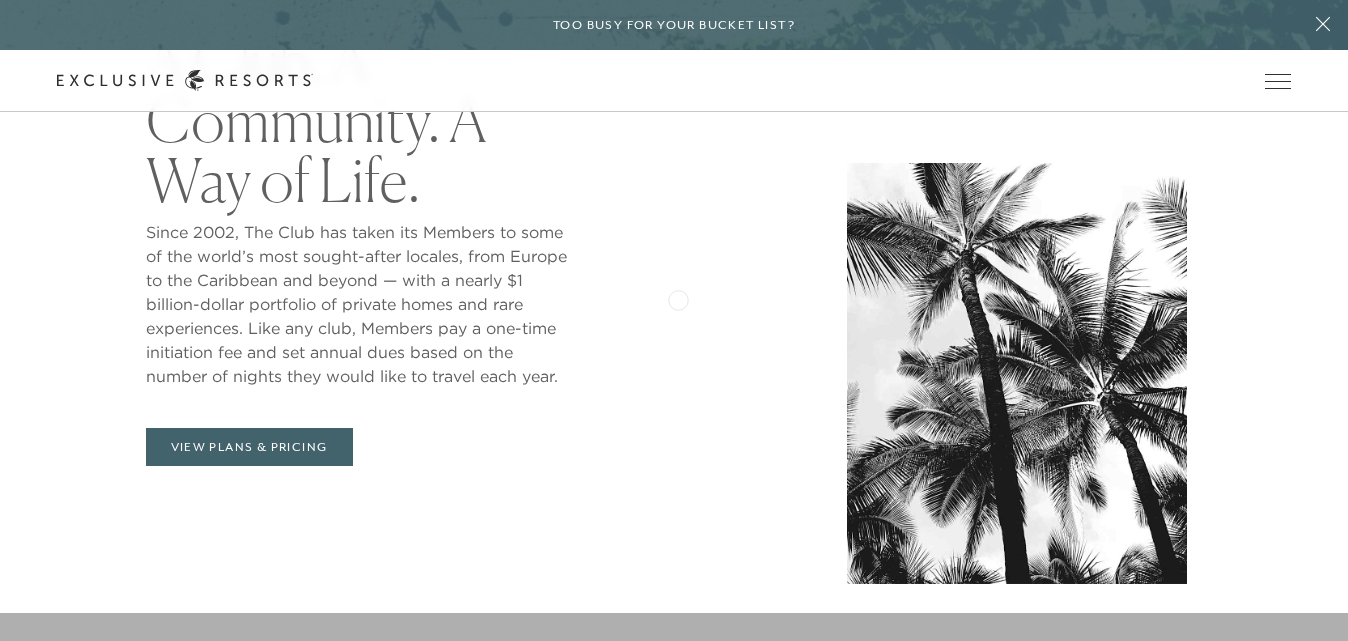 scroll, scrollTop: 775, scrollLeft: 0, axis: vertical 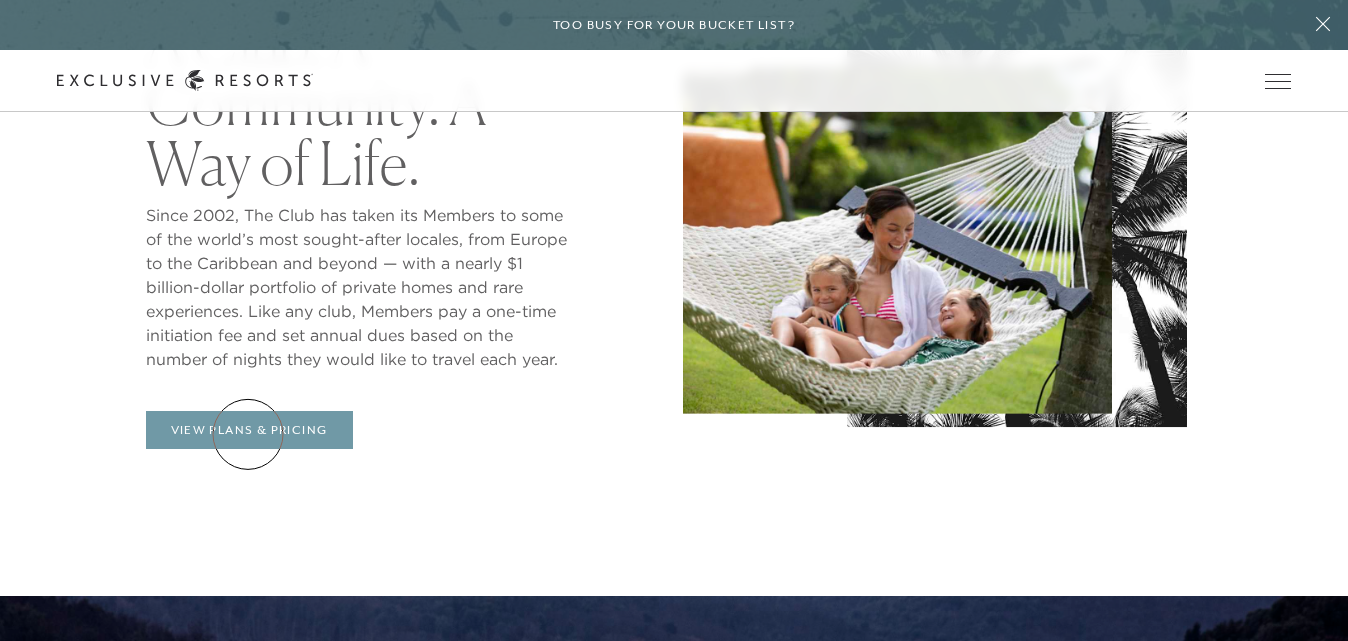 click on "View Plans & Pricing" at bounding box center (249, 430) 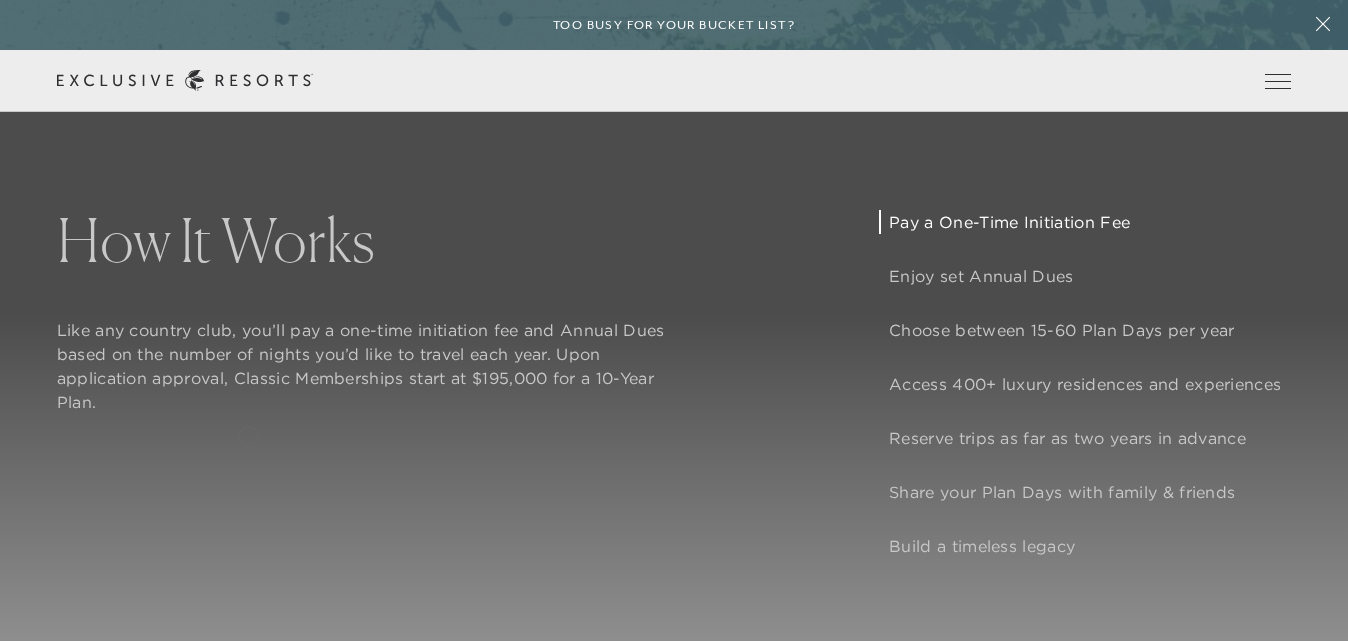 scroll, scrollTop: 1375, scrollLeft: 0, axis: vertical 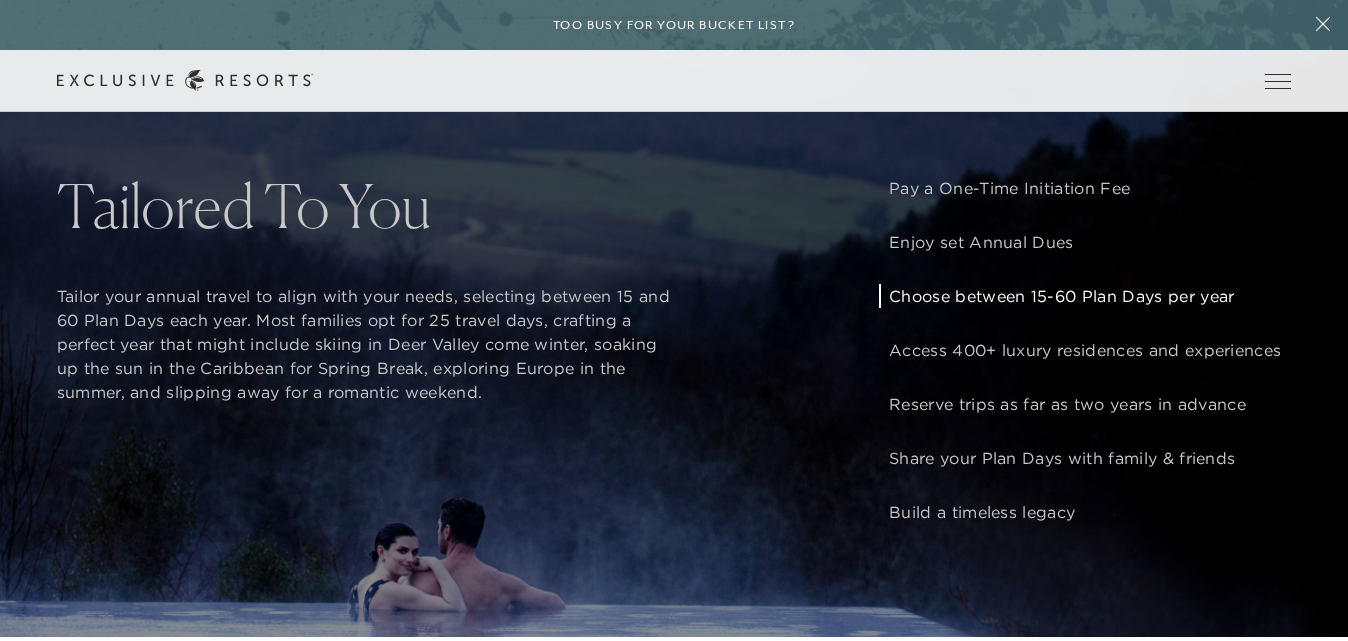 click on "Choose between 15-60 Plan Days per year" at bounding box center (1085, 296) 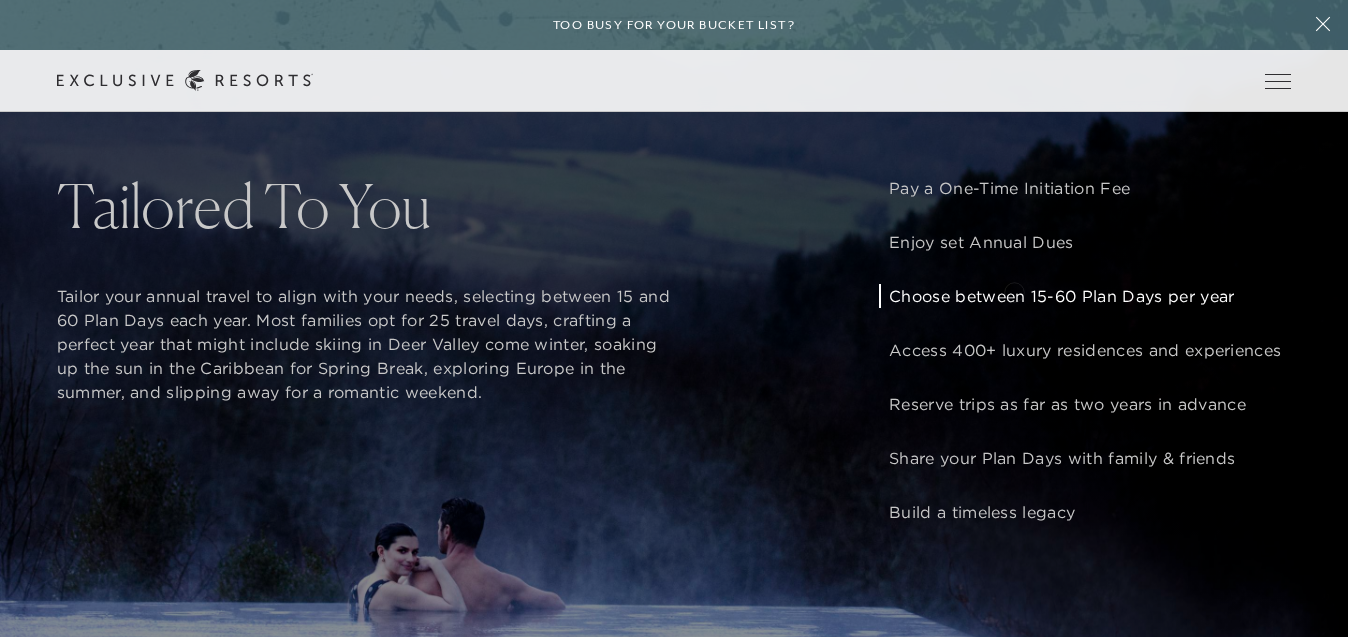 click on "Choose between 15-60 Plan Days per year" at bounding box center [1085, 296] 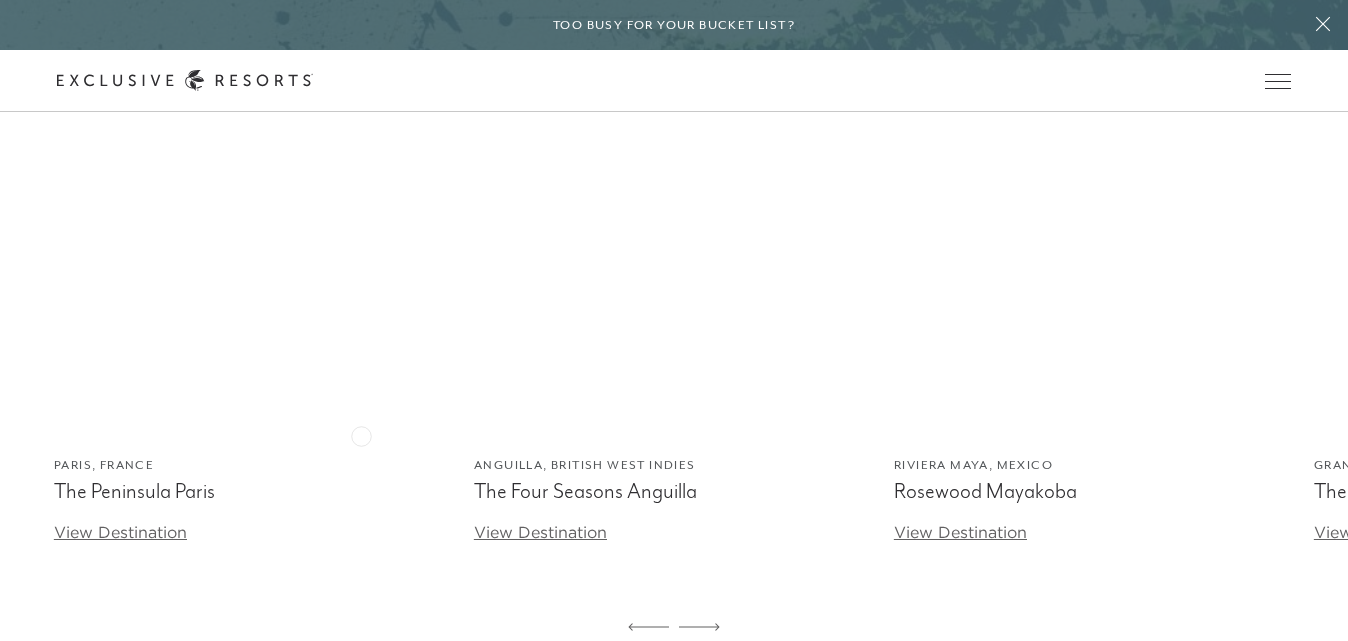 scroll, scrollTop: 5843, scrollLeft: 0, axis: vertical 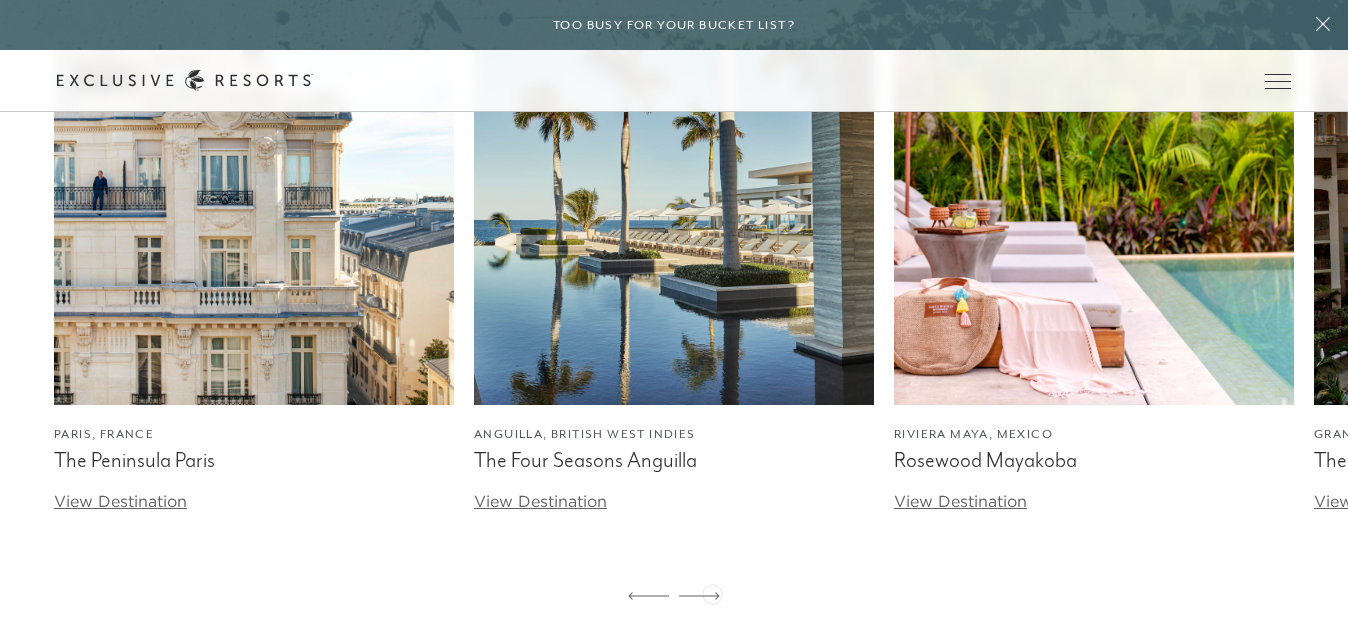 click 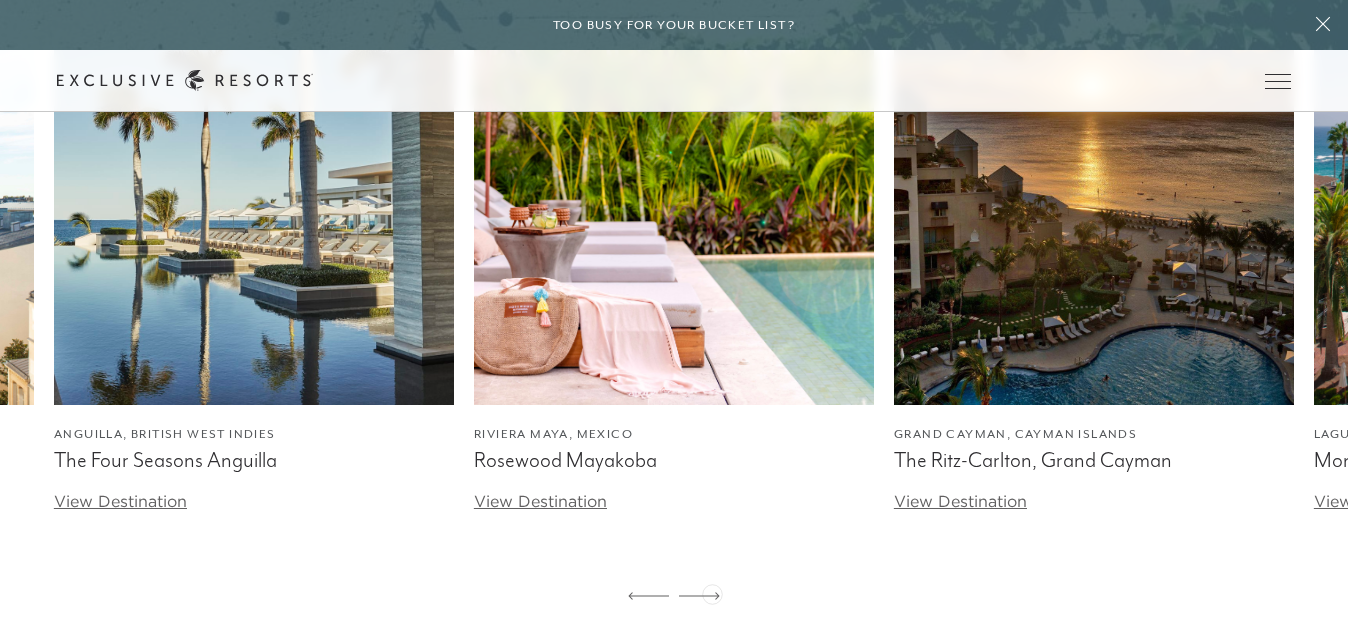 click 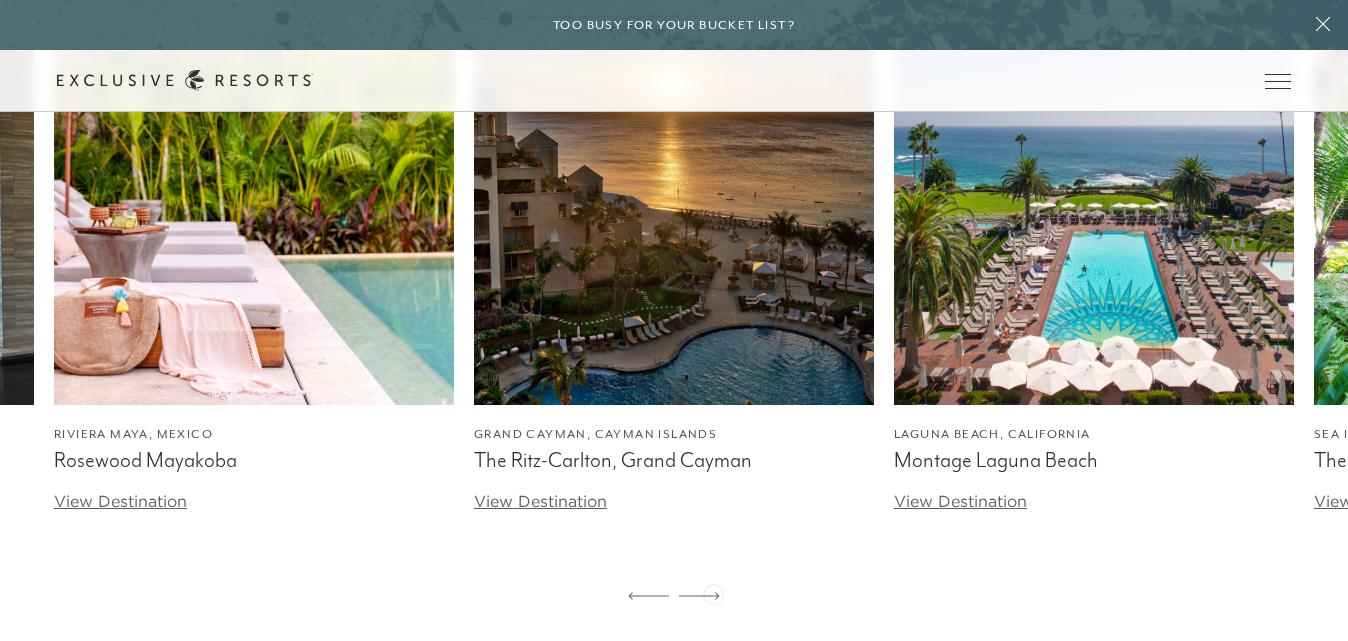 click 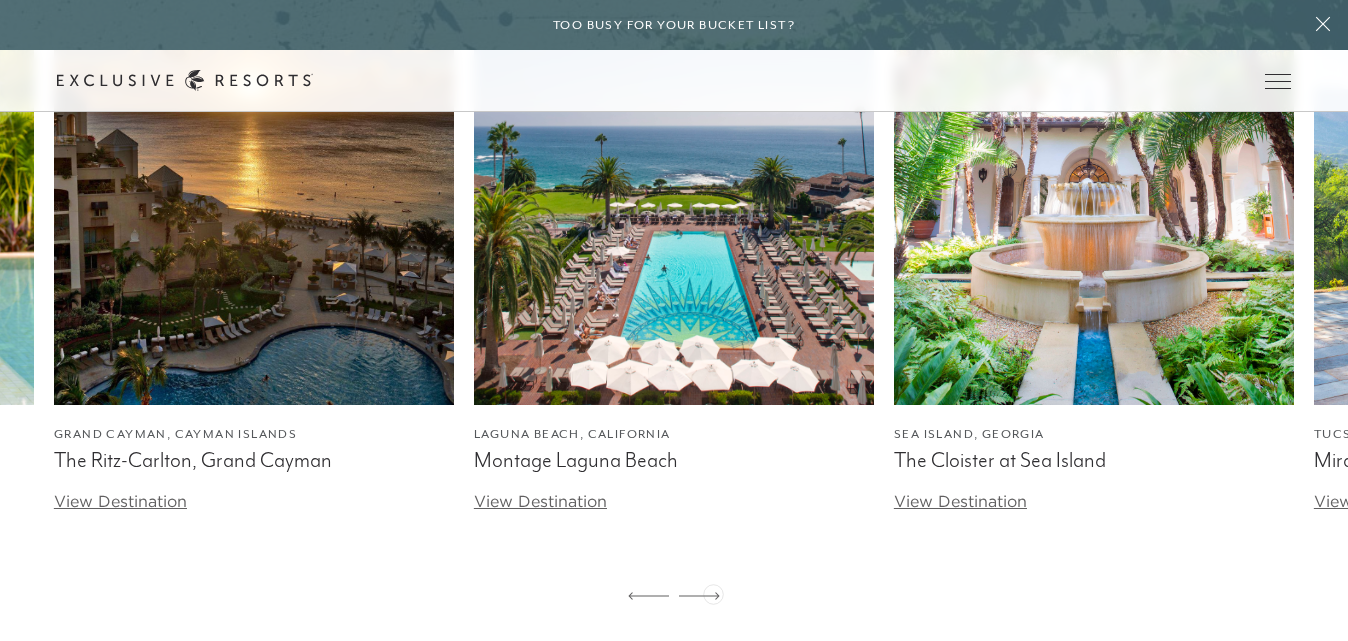 click 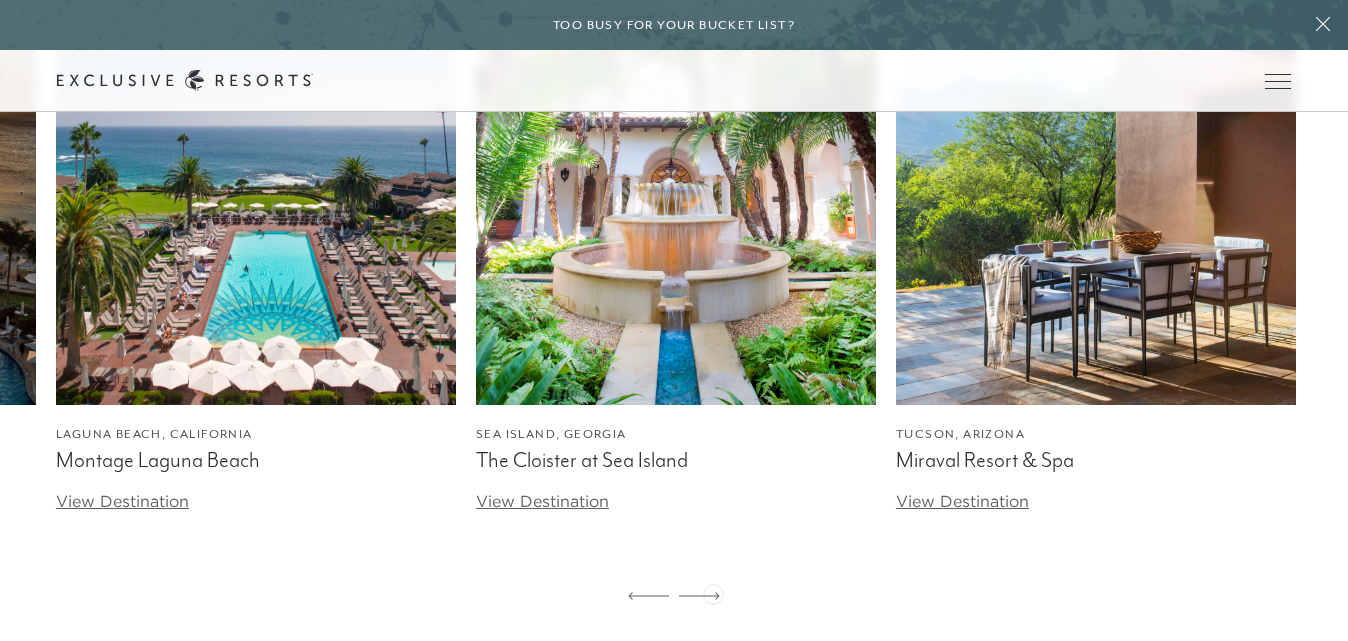click 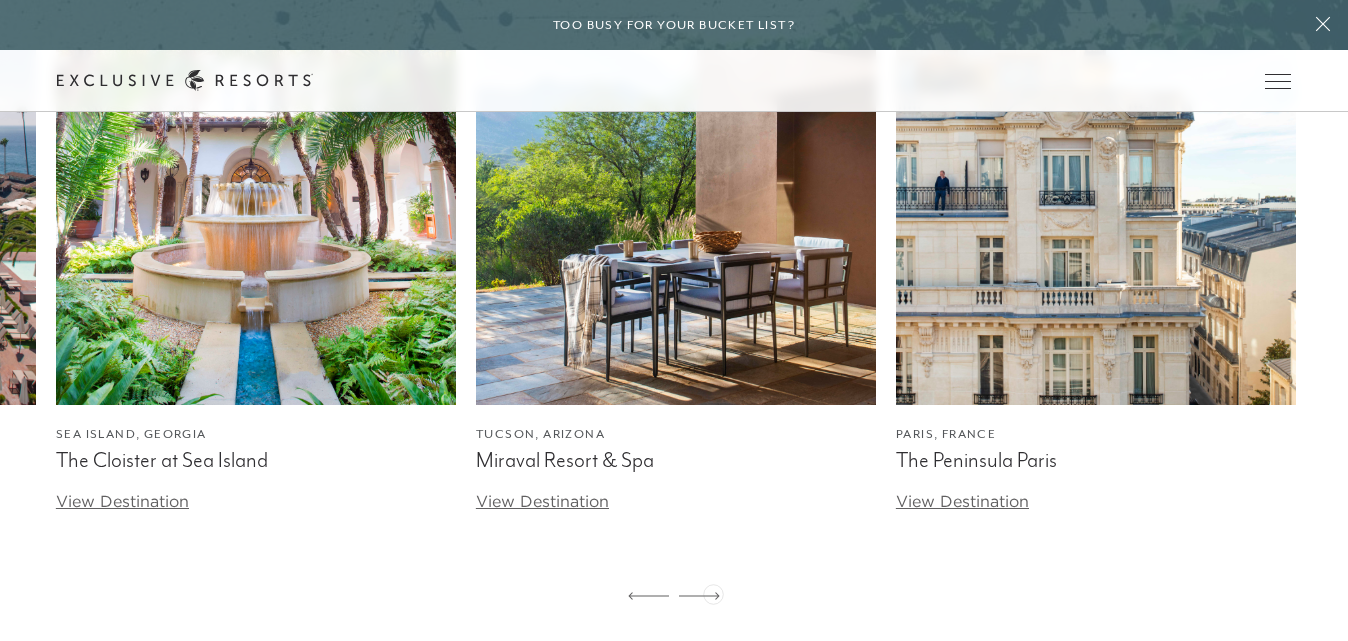 click 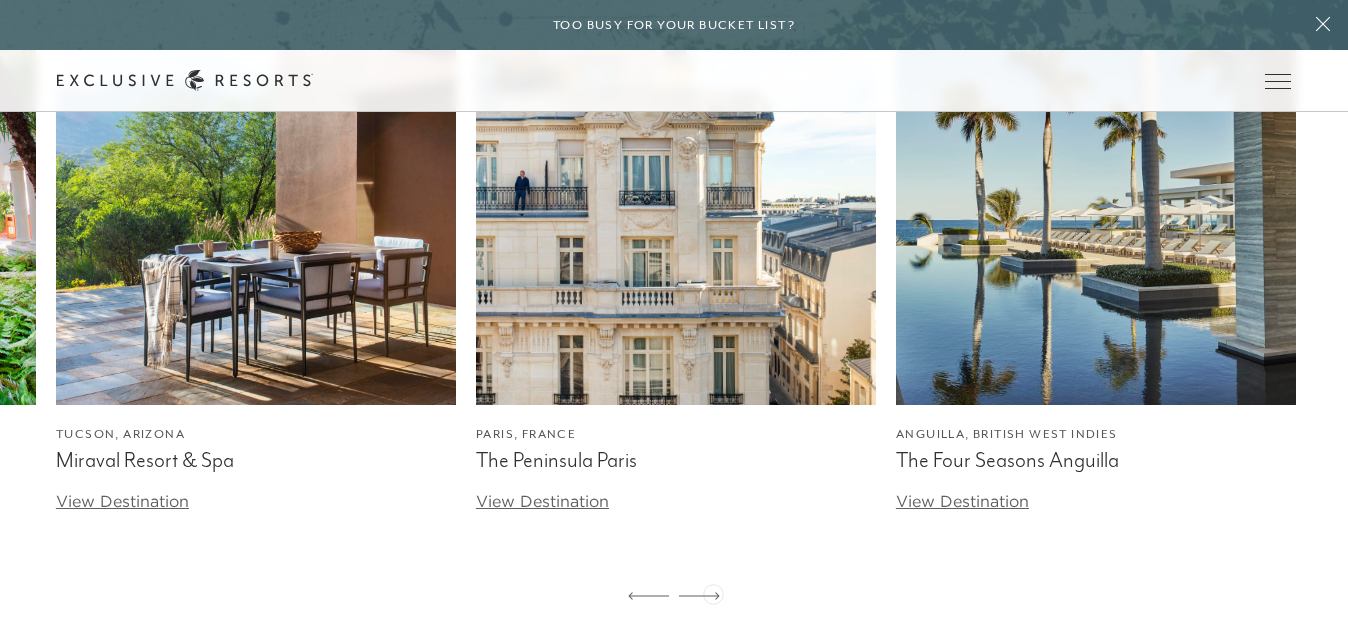 click 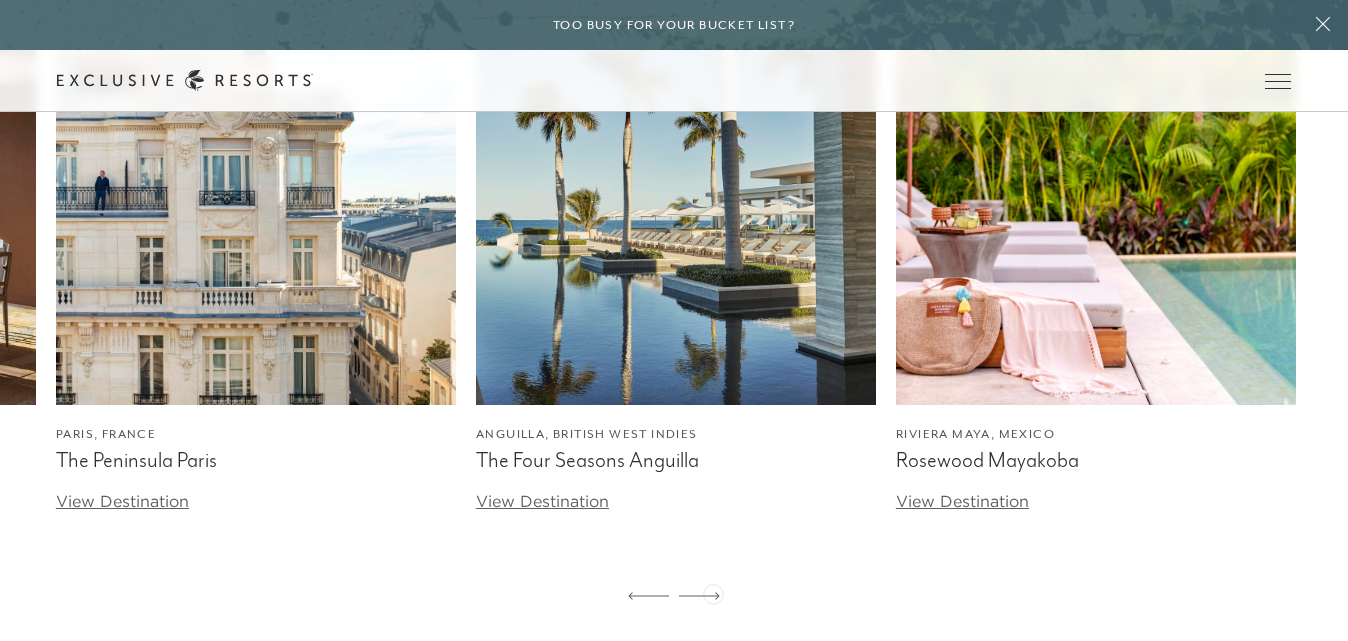 click 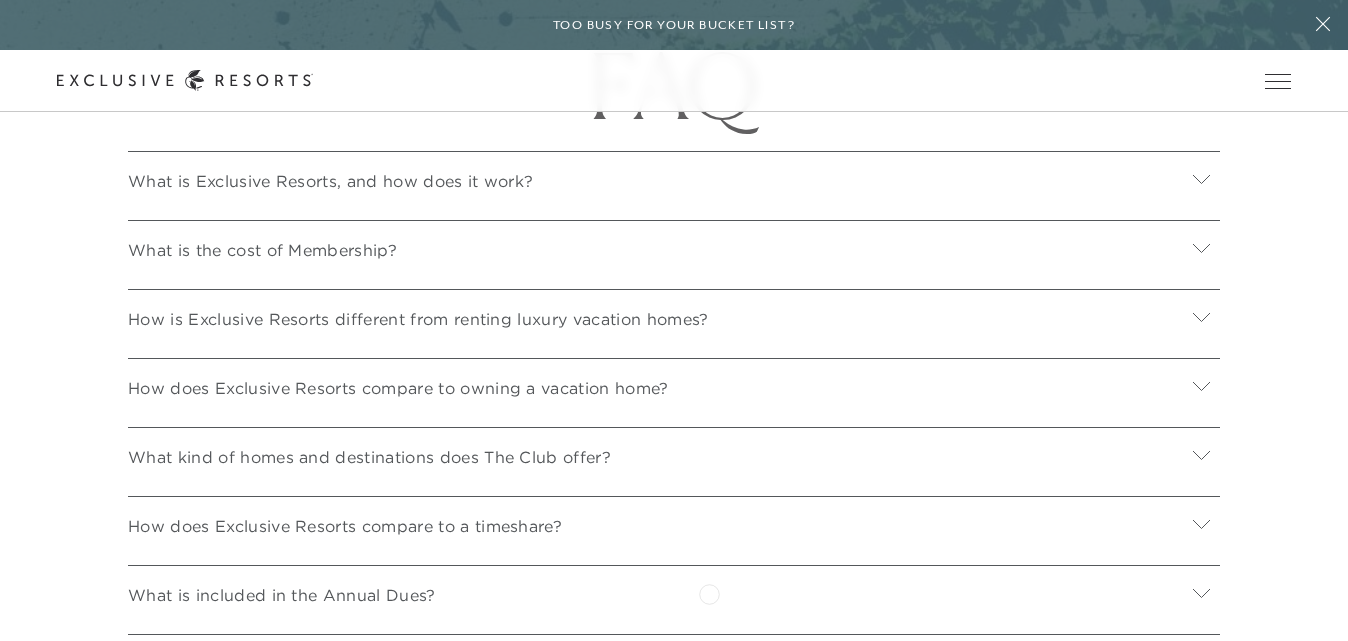 scroll, scrollTop: 6454, scrollLeft: 0, axis: vertical 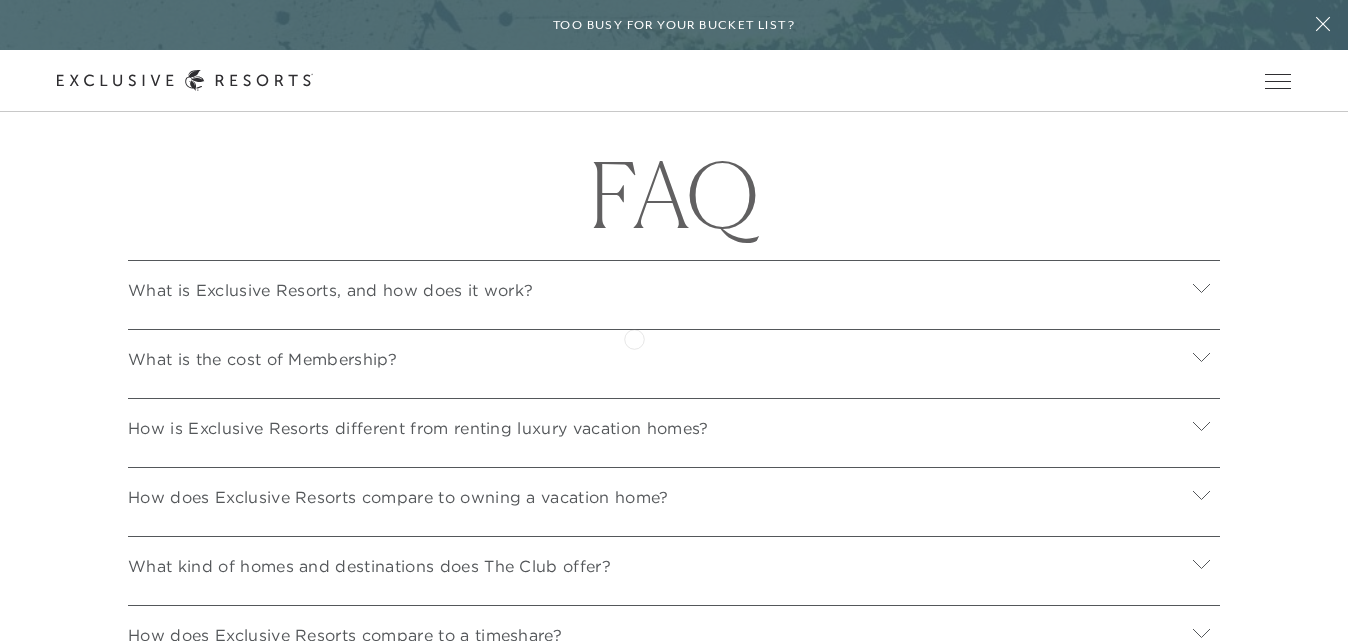 click on "What is the cost of Membership?" at bounding box center [674, 356] 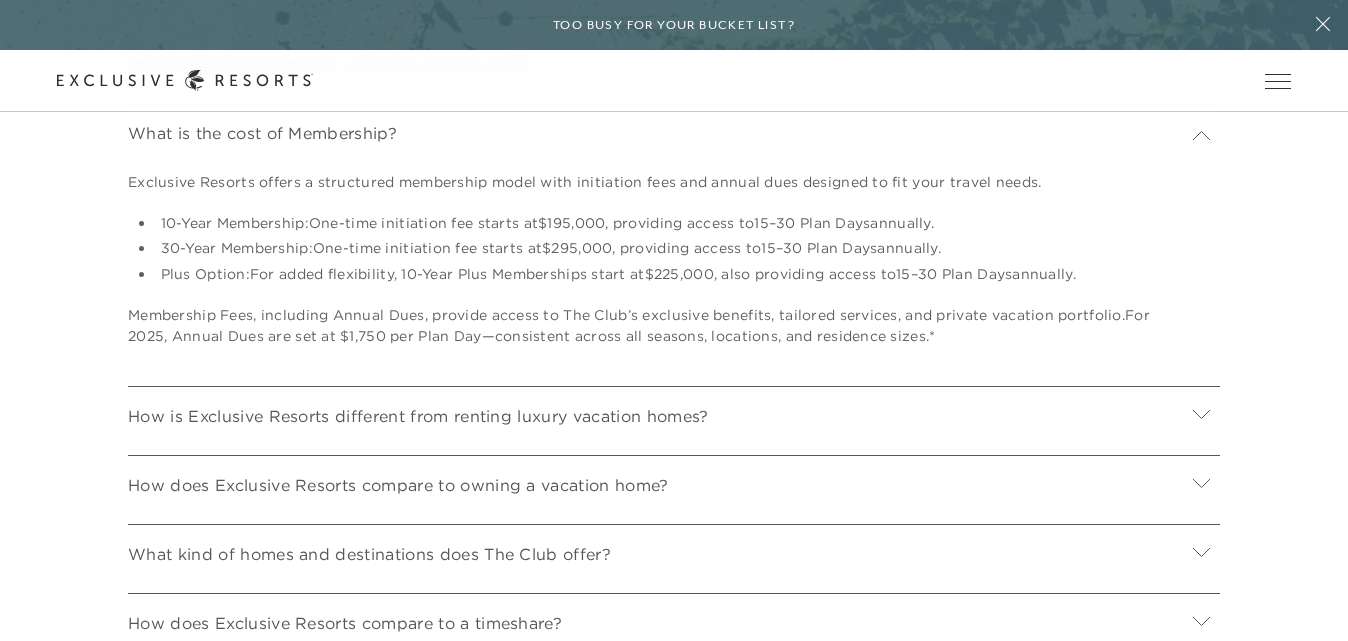 scroll, scrollTop: 6682, scrollLeft: 0, axis: vertical 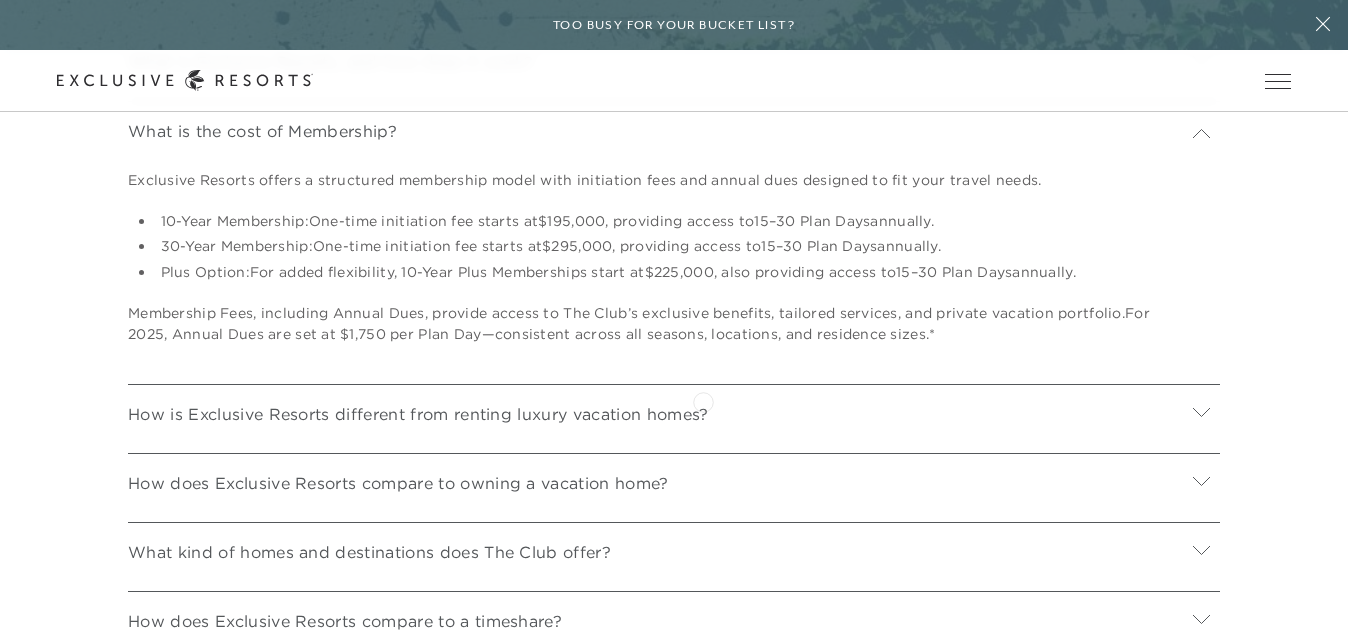 click on "How is Exclusive Resorts different from renting luxury vacation homes?" at bounding box center (418, 414) 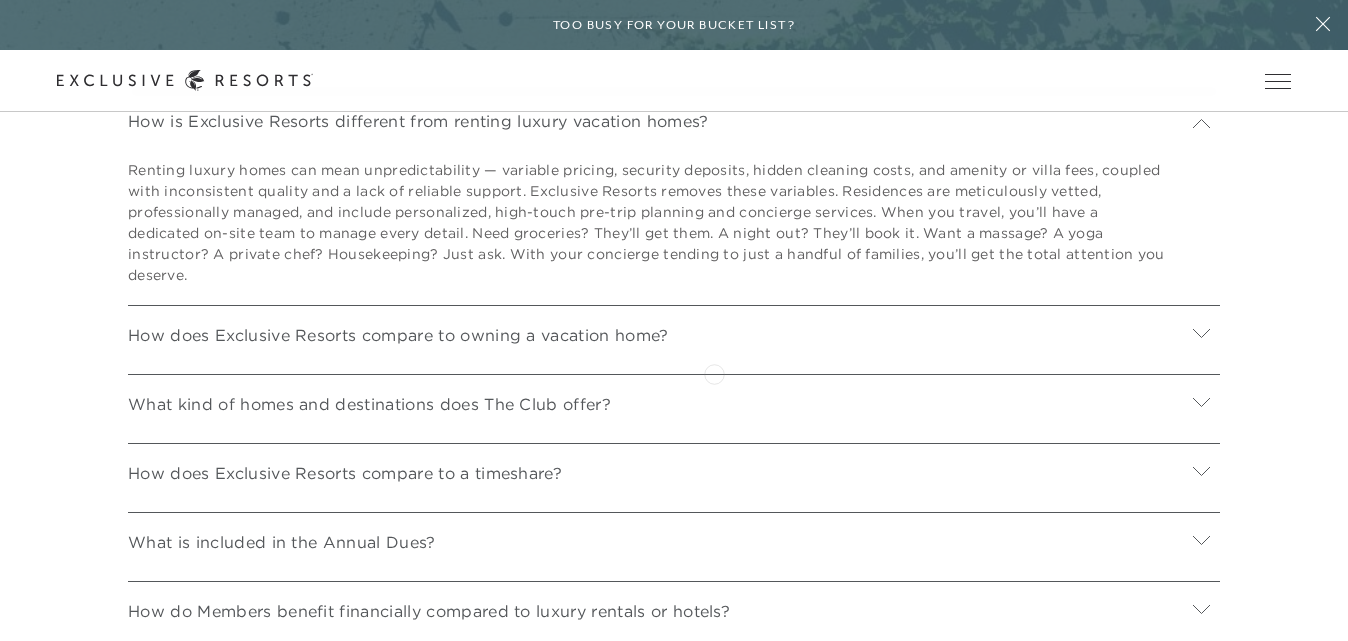 scroll, scrollTop: 6979, scrollLeft: 0, axis: vertical 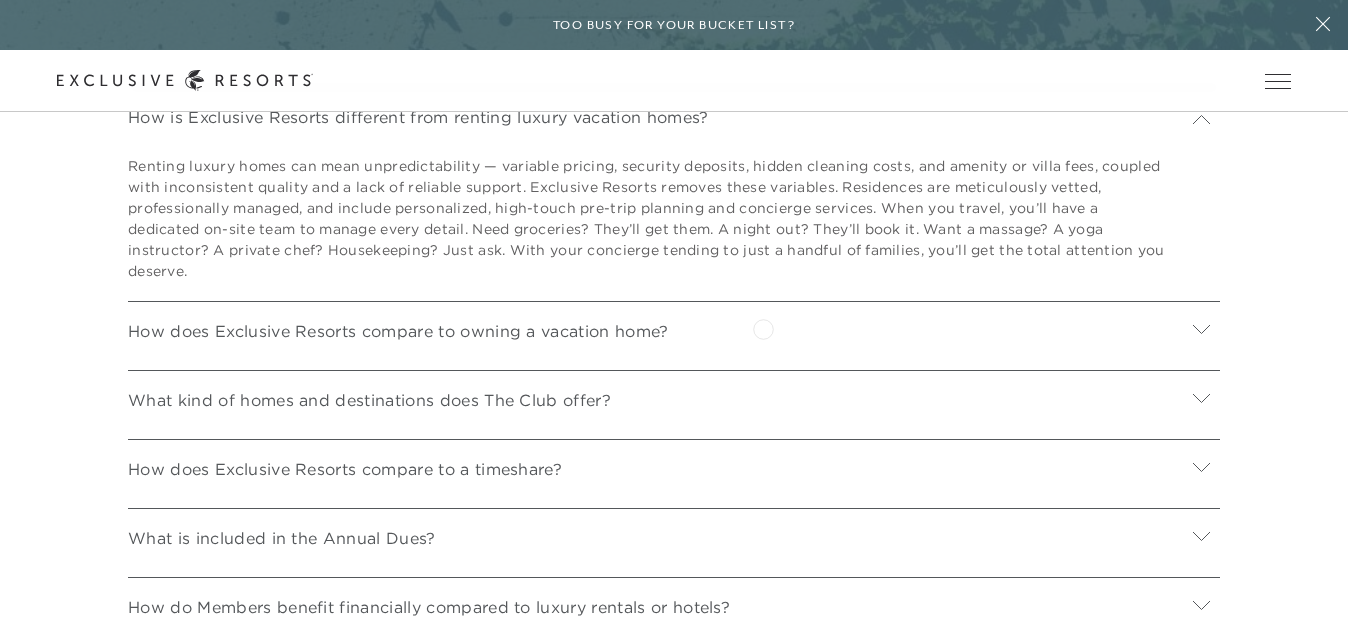 click on "How does Exclusive Resorts compare to owning a vacation home?" at bounding box center (674, 328) 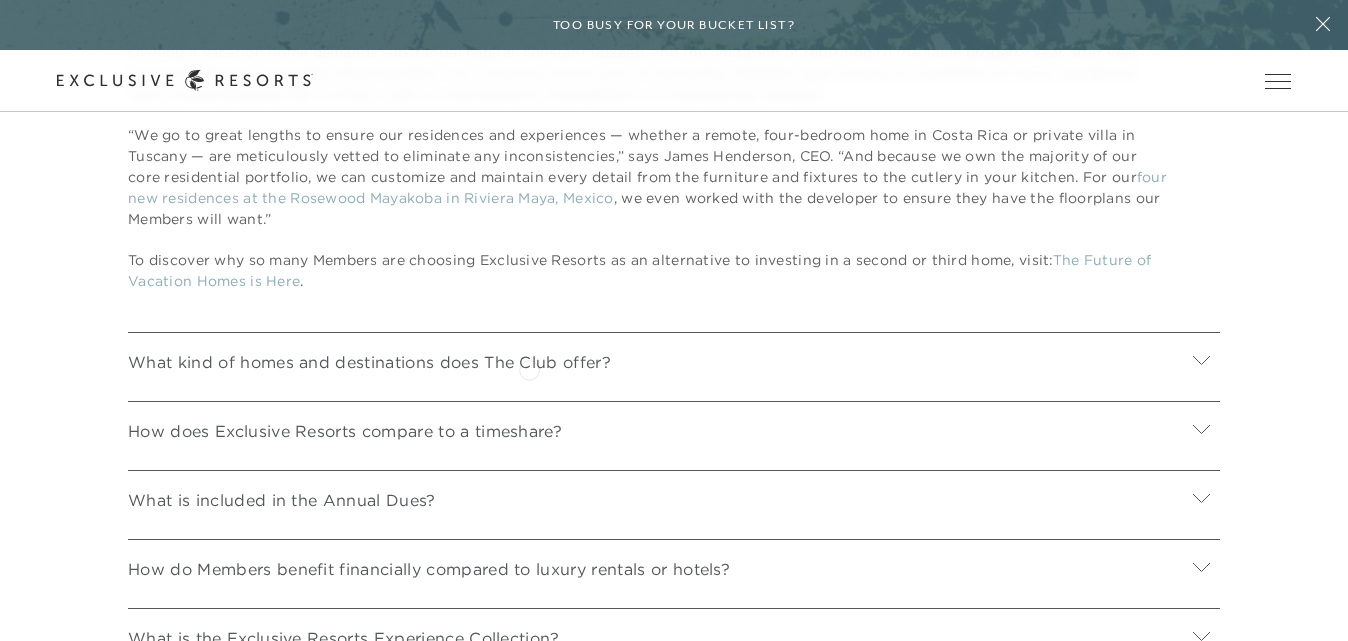 scroll, scrollTop: 7398, scrollLeft: 0, axis: vertical 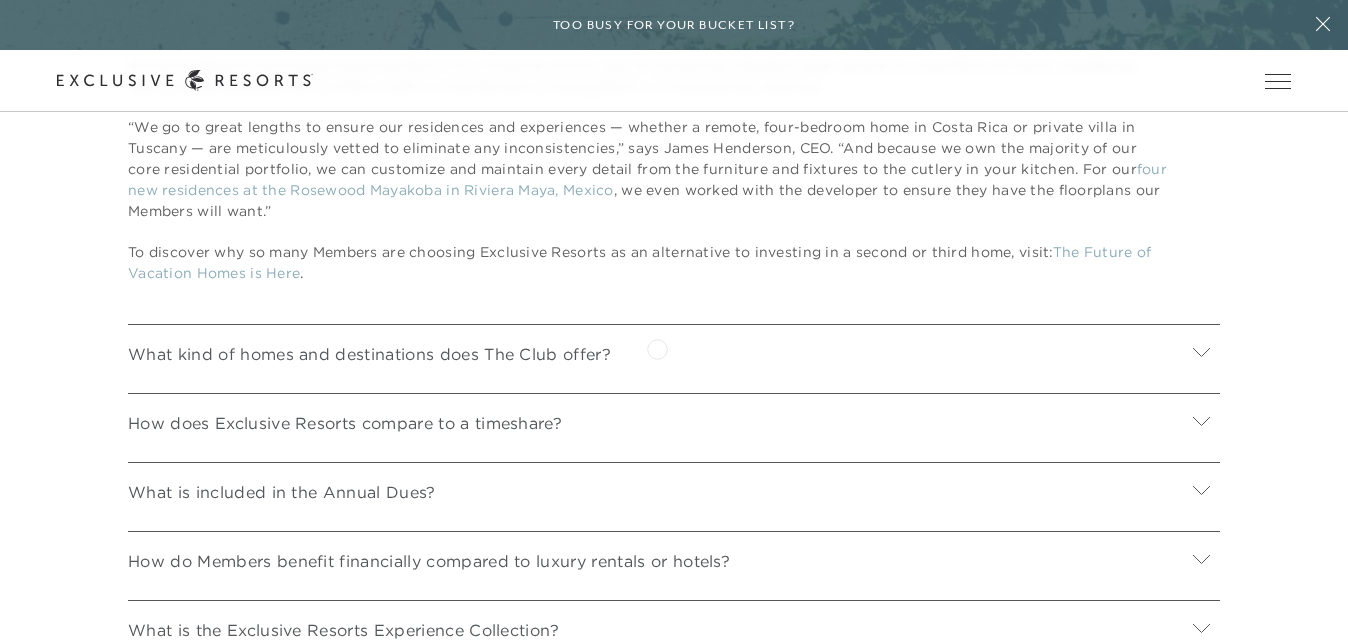 click on "What kind of homes and destinations does The Club offer?" at bounding box center (674, 351) 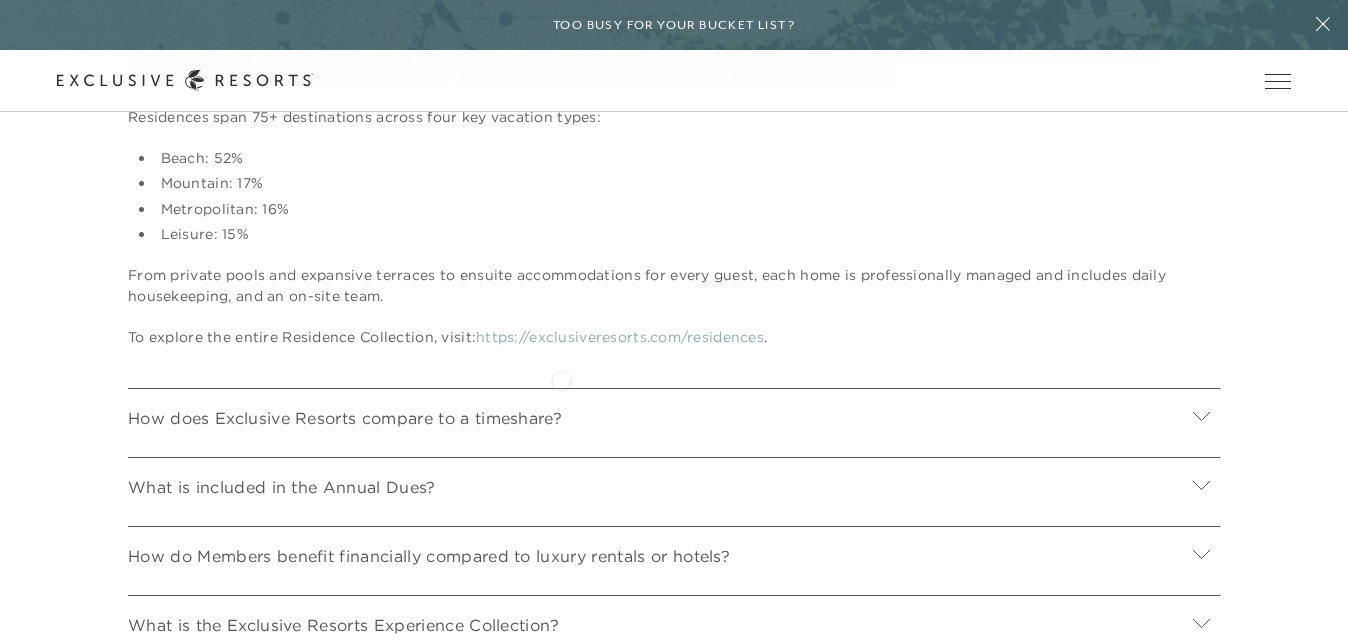 scroll, scrollTop: 7893, scrollLeft: 0, axis: vertical 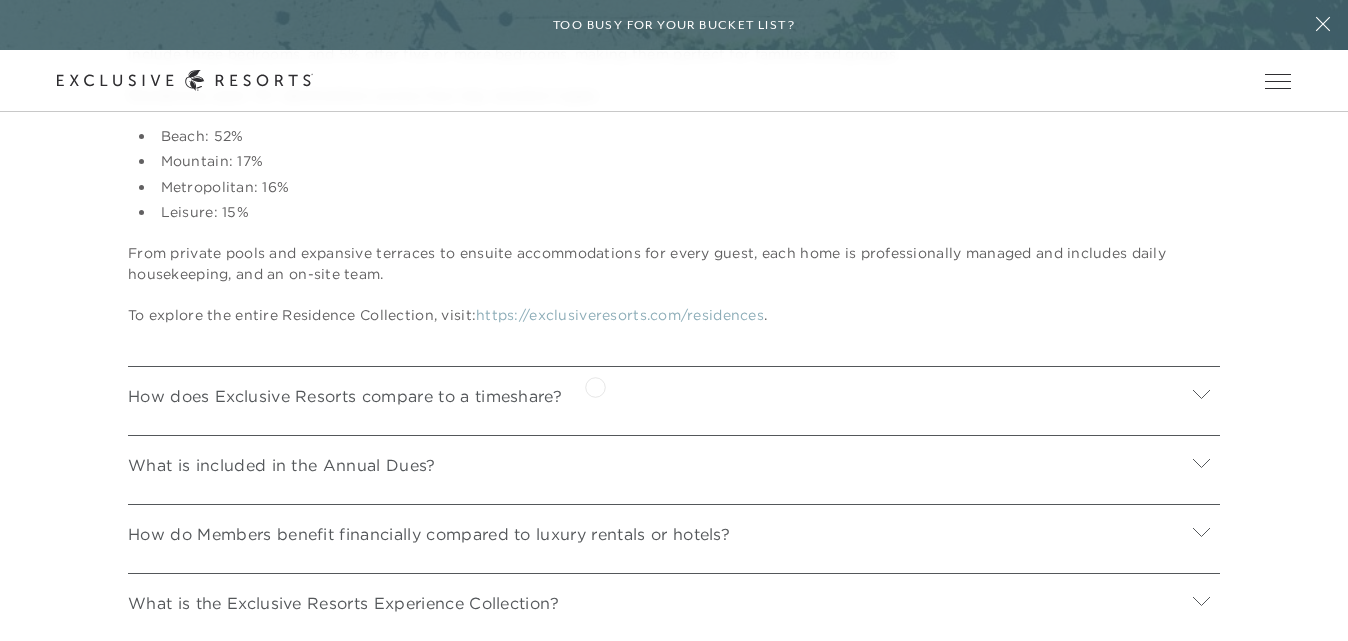 click on "How does Exclusive Resorts compare to a timeshare?" at bounding box center (674, 393) 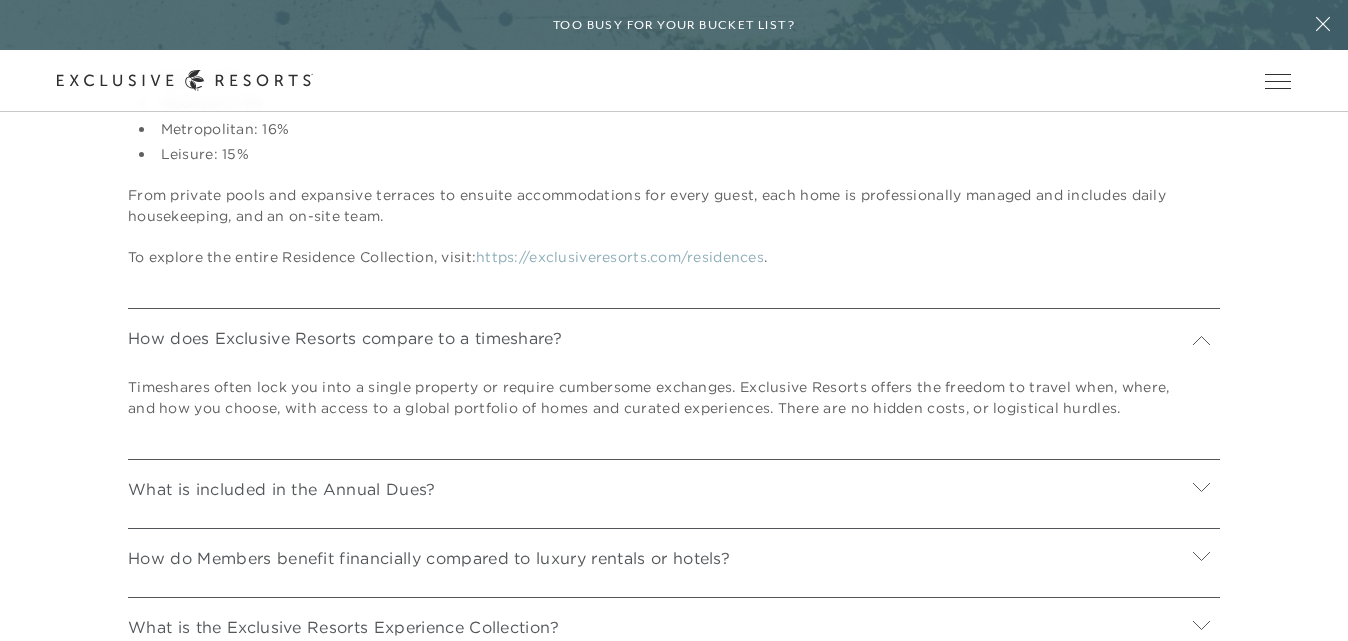 scroll, scrollTop: 7956, scrollLeft: 0, axis: vertical 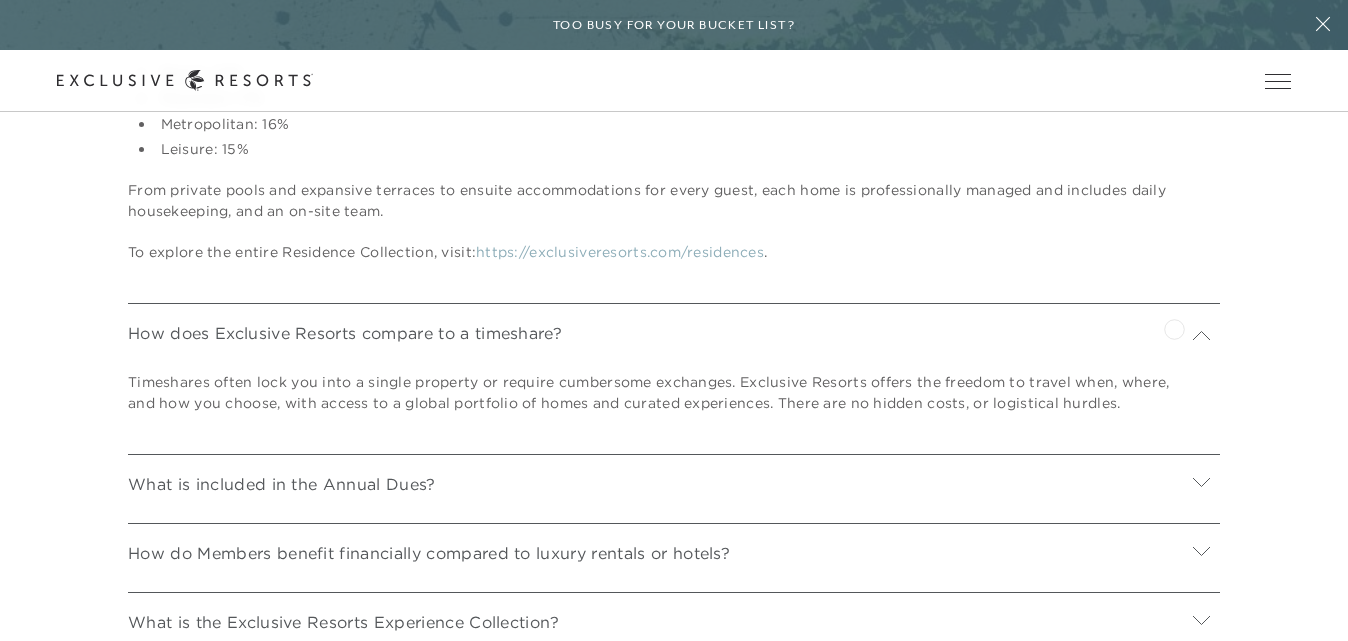 click on "How does Exclusive Resorts compare to a timeshare?" at bounding box center (674, 330) 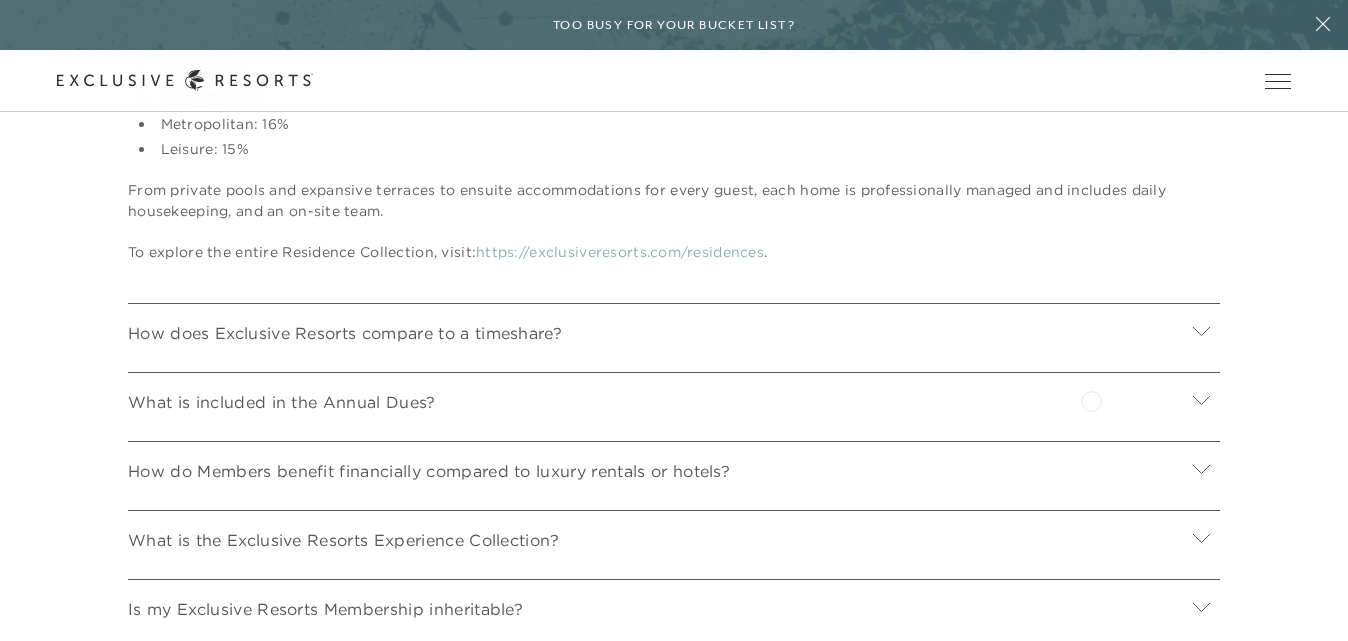 click on "What is included in the Annual Dues?" at bounding box center (674, 399) 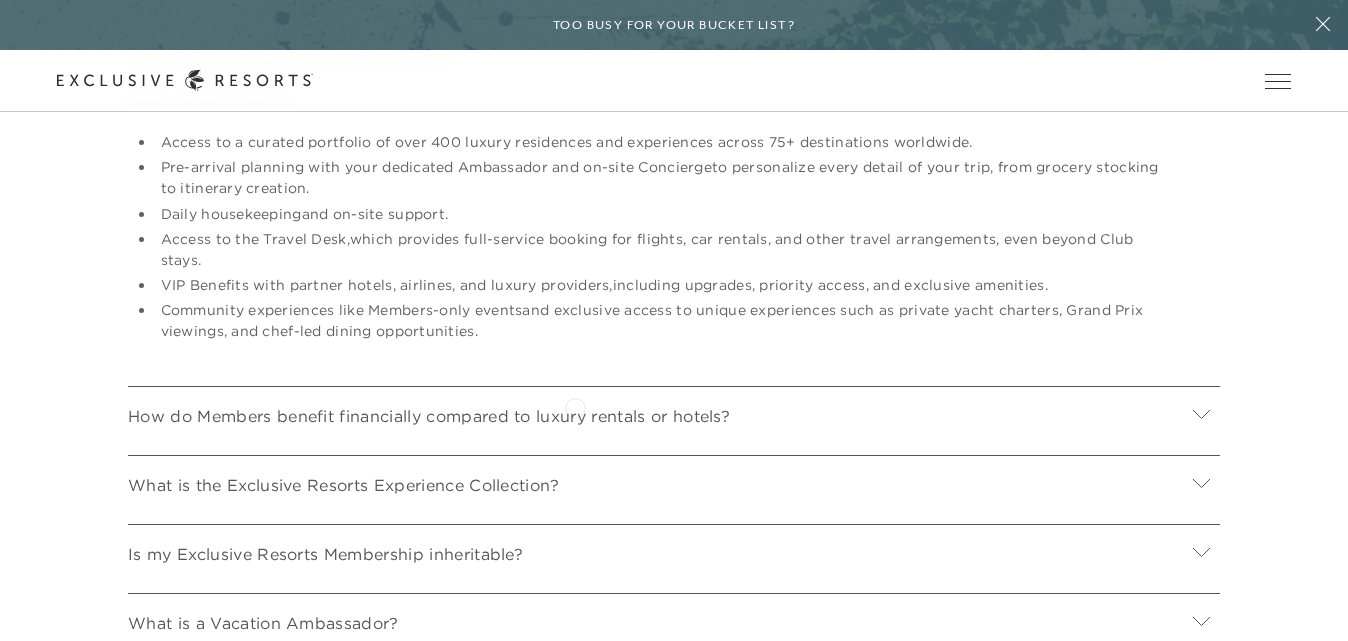 scroll, scrollTop: 8386, scrollLeft: 0, axis: vertical 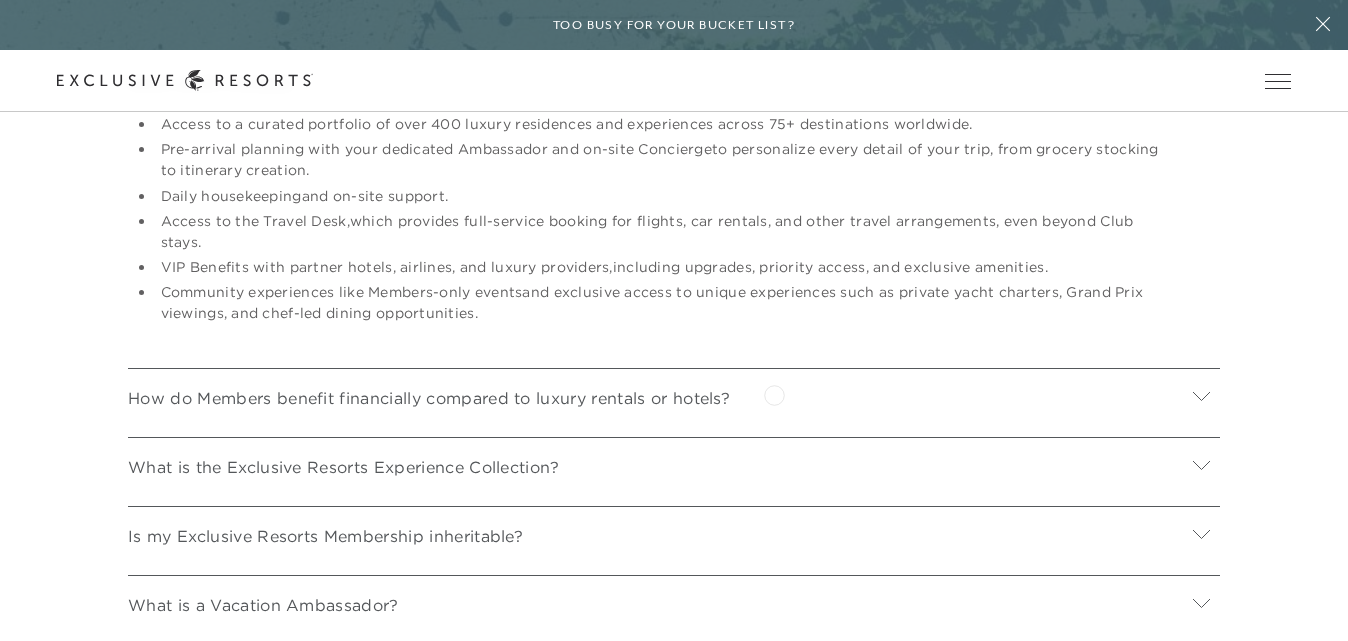 click on "How do Members benefit financially compared to luxury rentals or hotels?" at bounding box center [674, 395] 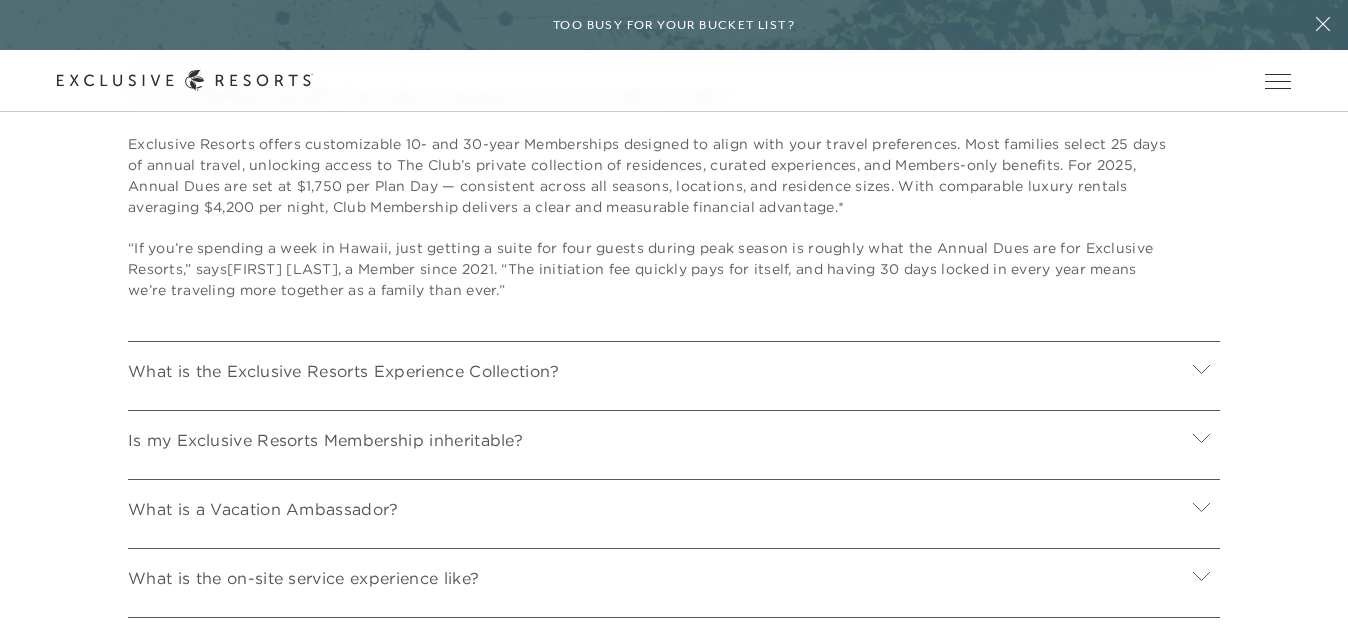 scroll, scrollTop: 8703, scrollLeft: 0, axis: vertical 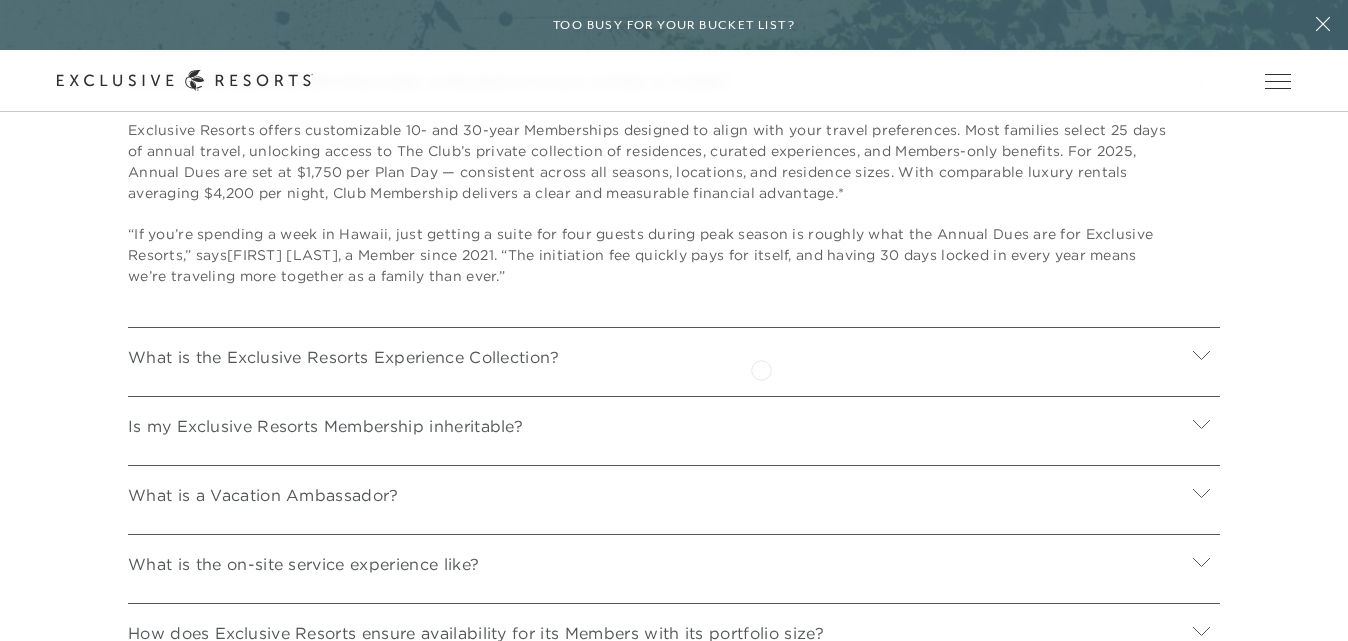 click on "What is the Exclusive Resorts Experience Collection?" at bounding box center (674, 354) 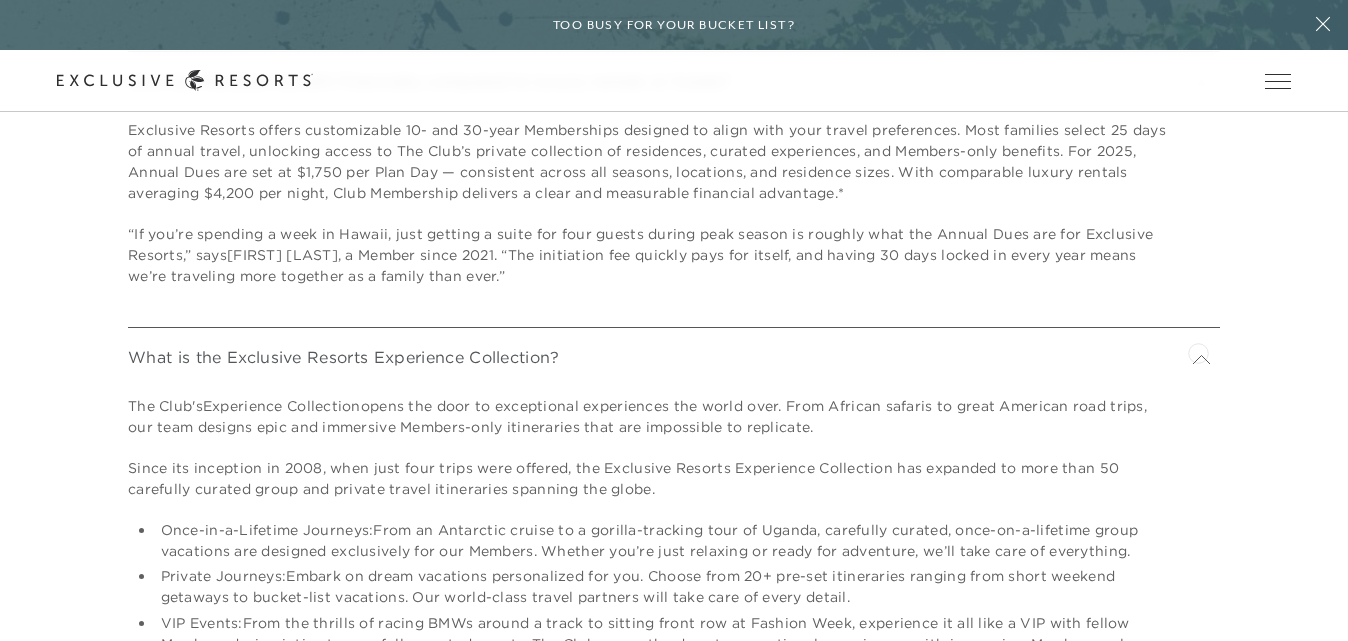 click 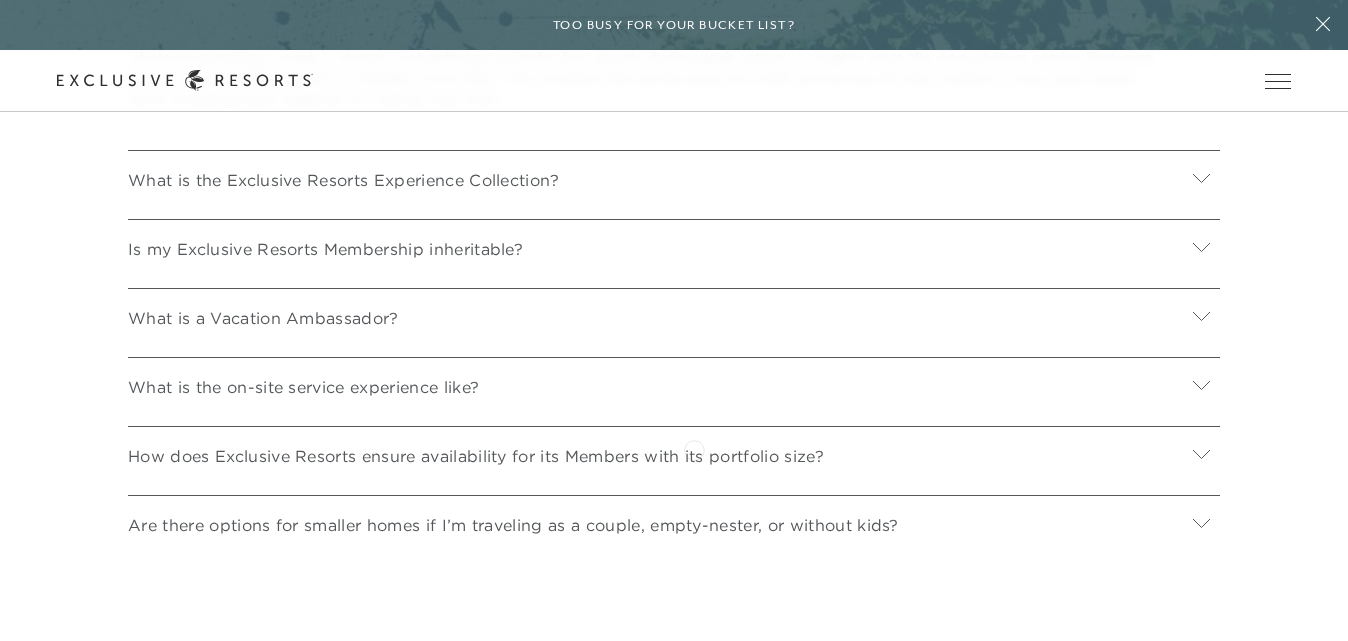 scroll, scrollTop: 8896, scrollLeft: 0, axis: vertical 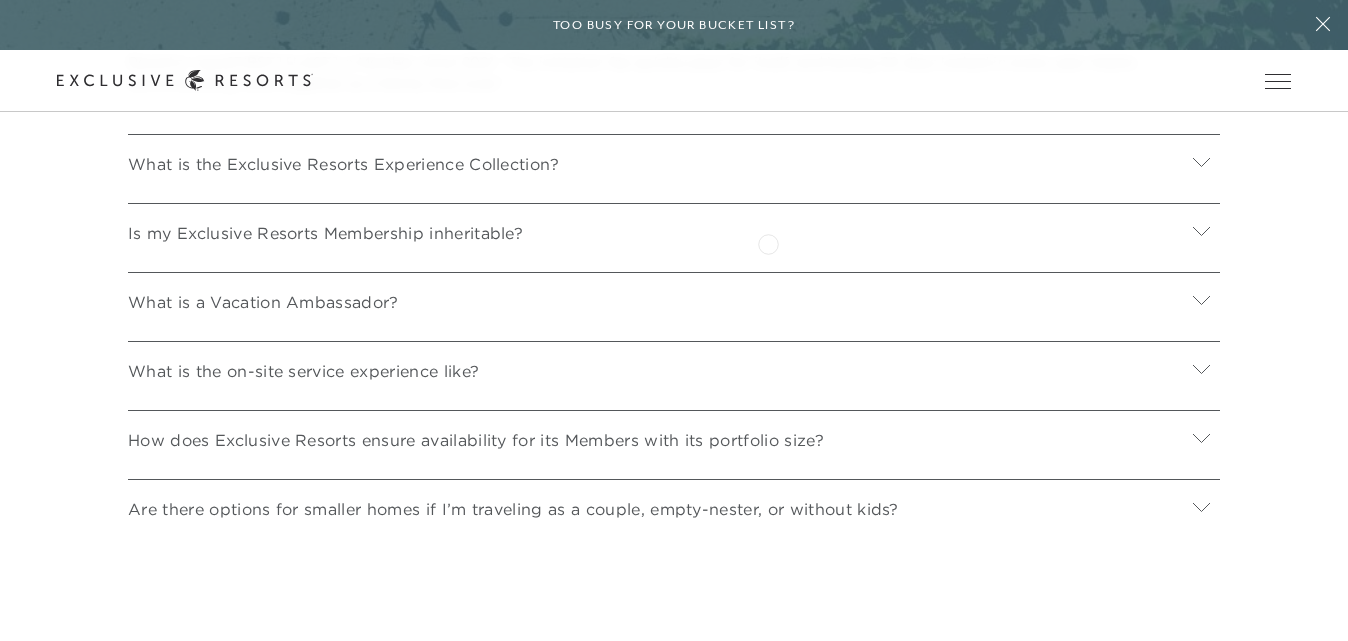 click on "Is my Exclusive Resorts Membership inheritable?" at bounding box center (674, 230) 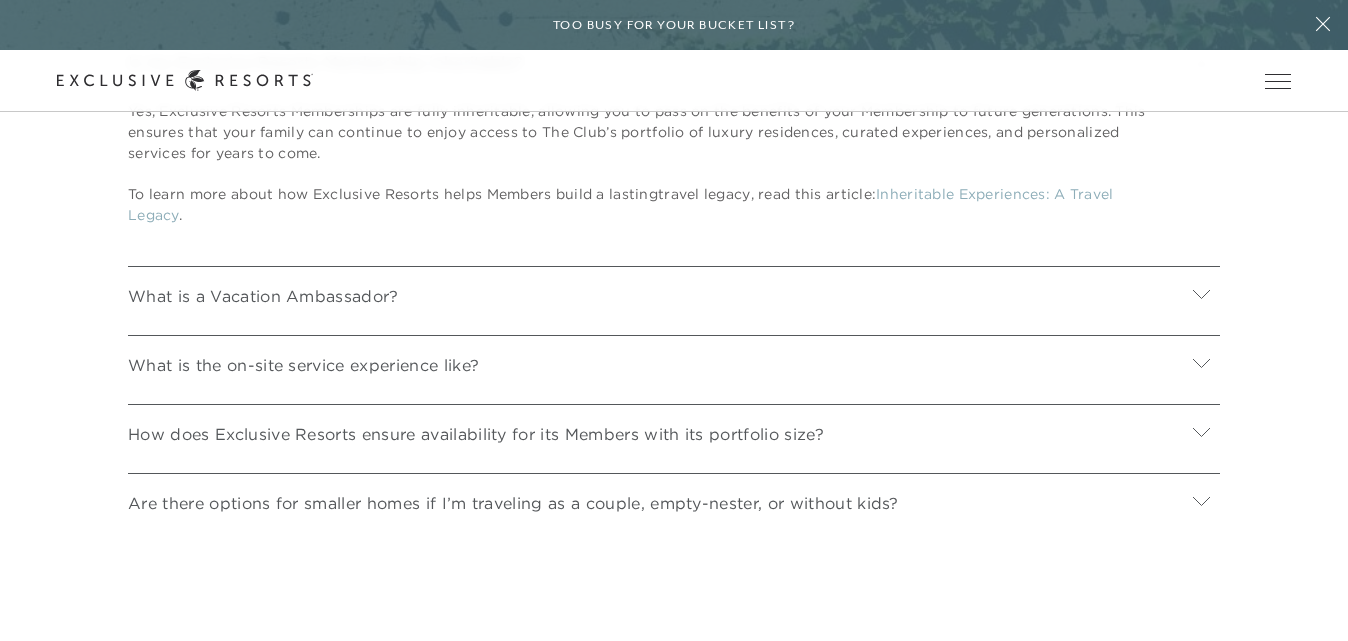 scroll, scrollTop: 9073, scrollLeft: 0, axis: vertical 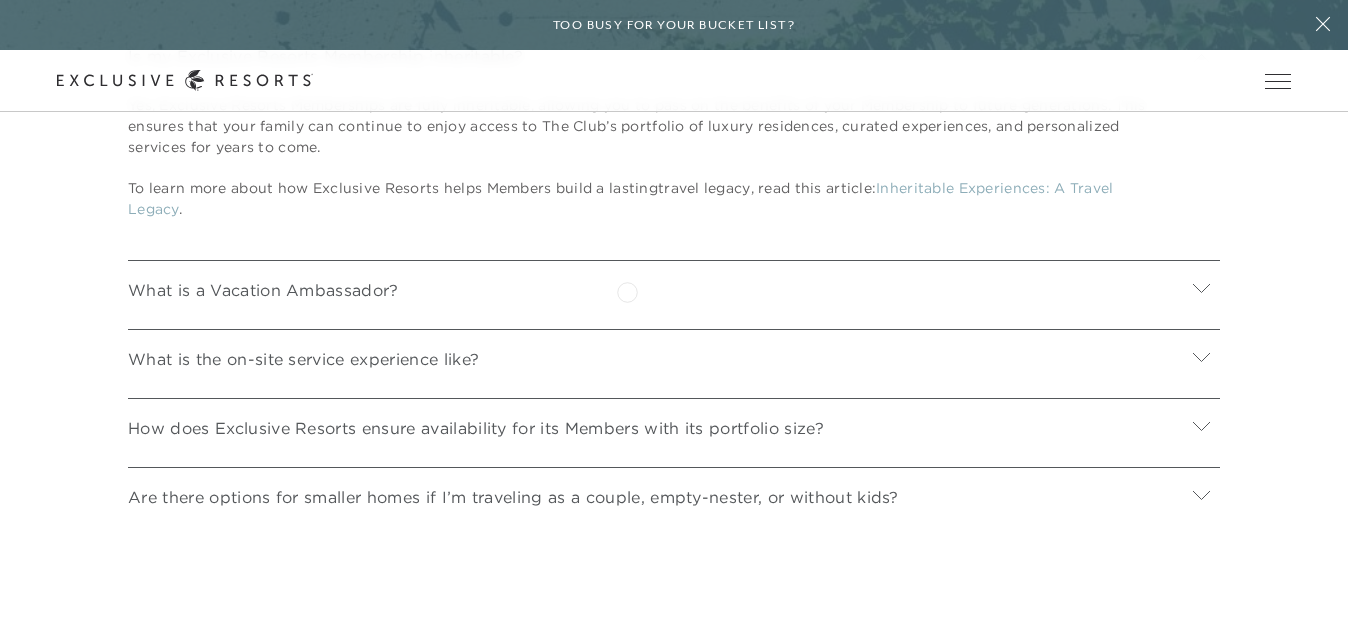 click on "What is a Vacation Ambassador?" at bounding box center [674, 287] 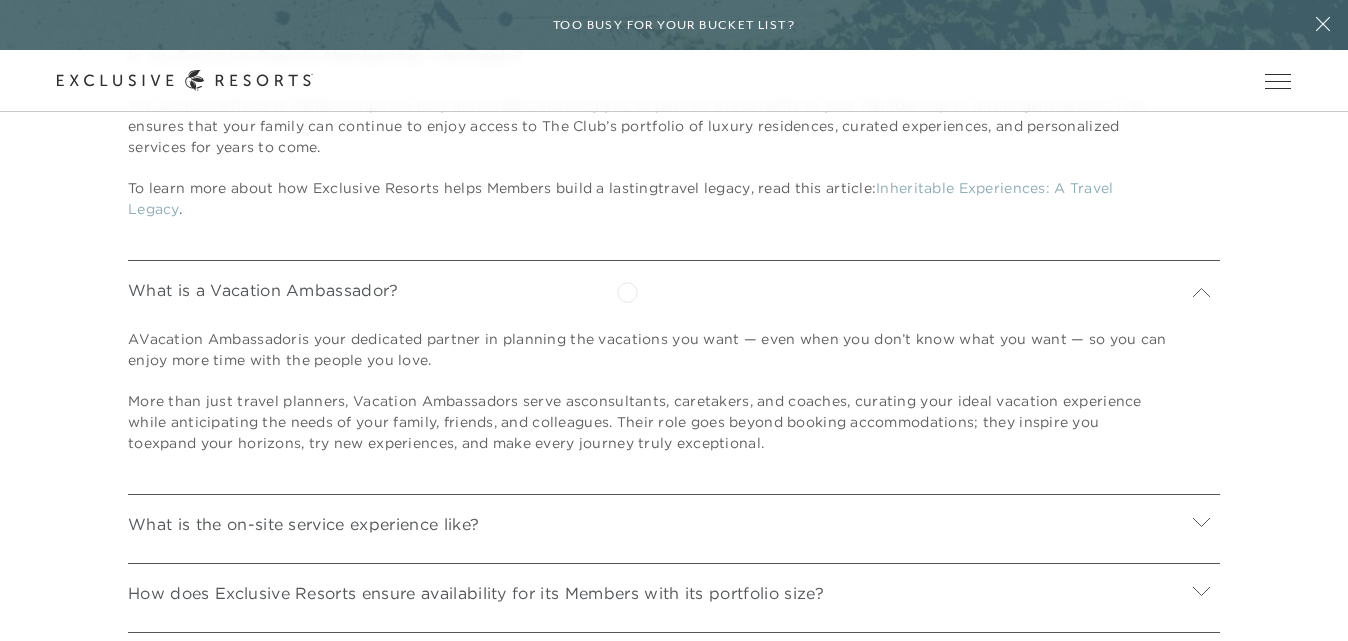 click on "What is a Vacation Ambassador?" at bounding box center (674, 287) 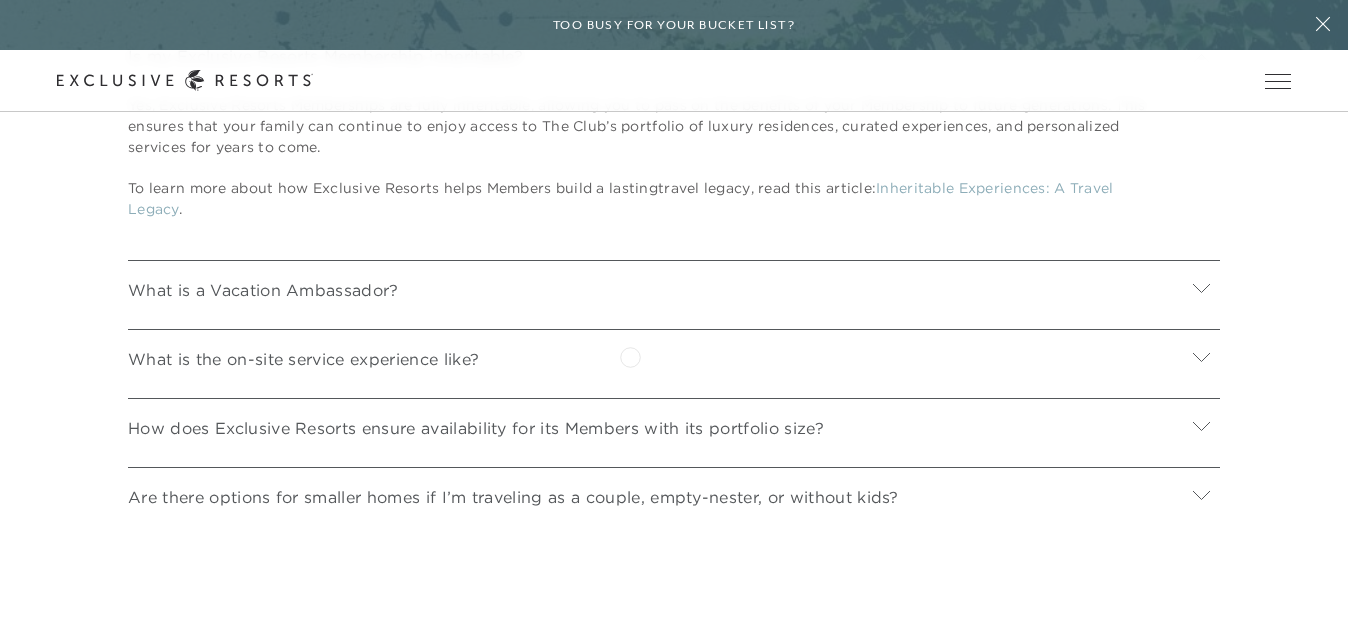 click on "What is the on-site service experience like?" at bounding box center [674, 356] 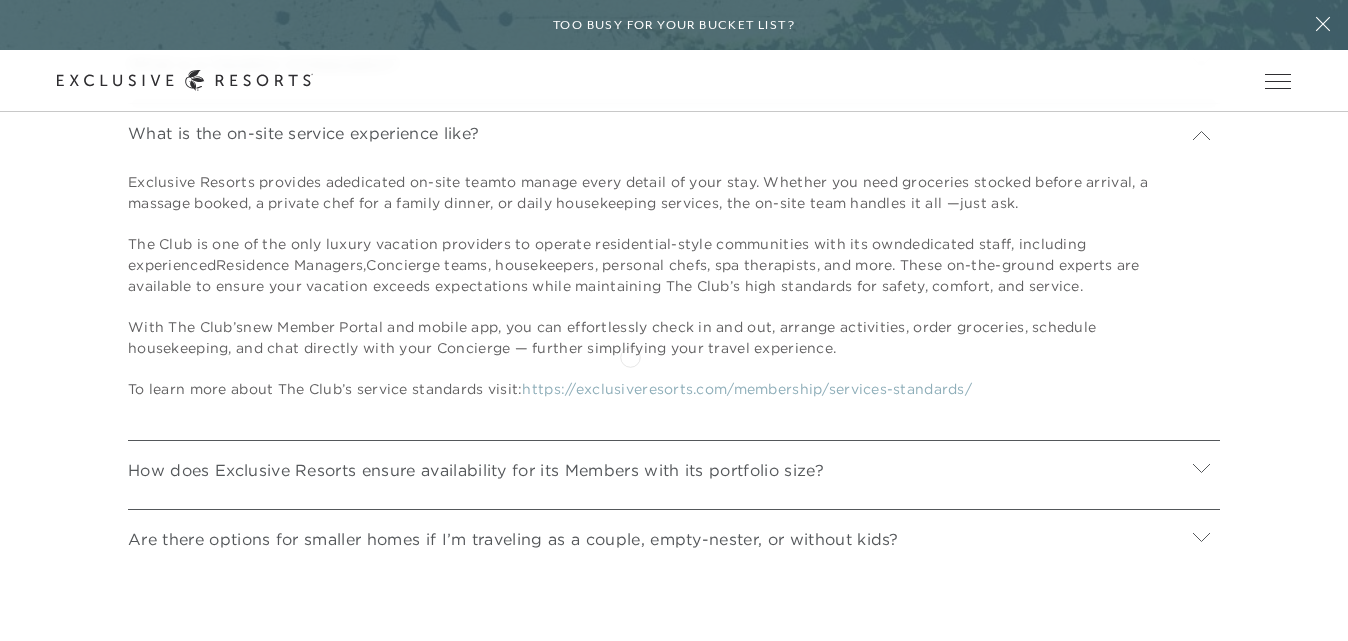 scroll, scrollTop: 9342, scrollLeft: 0, axis: vertical 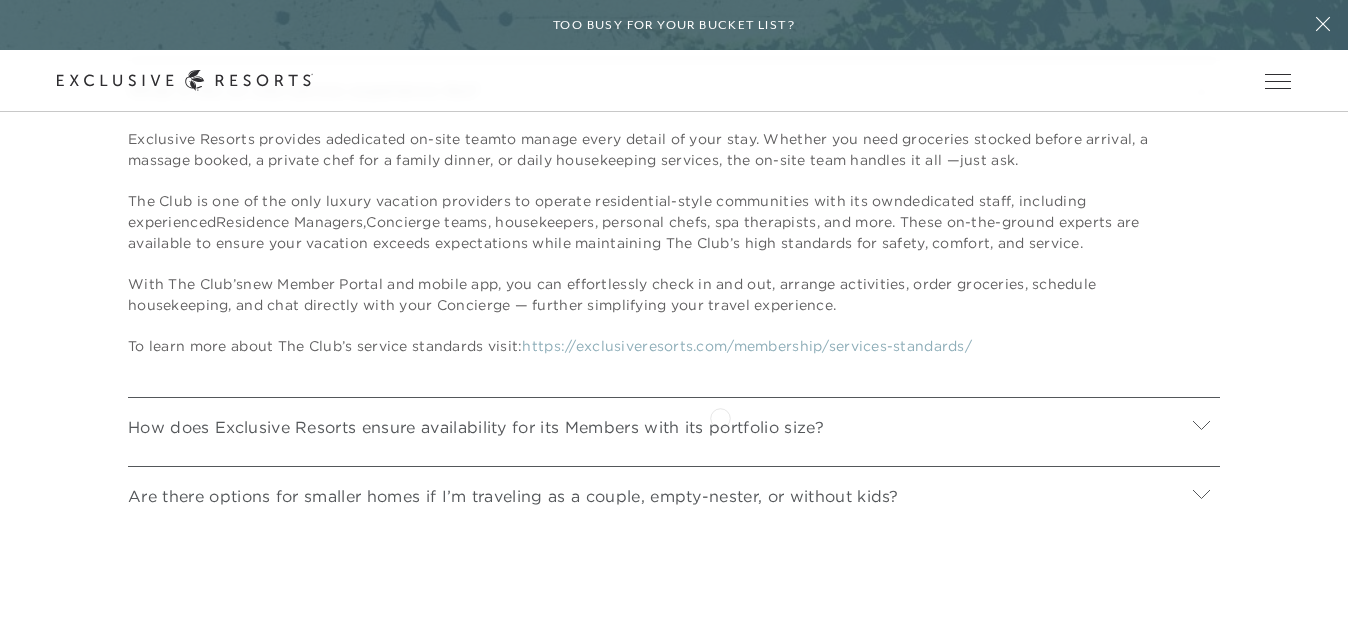 click on "How does Exclusive Resorts ensure availability for its Members with its portfolio size?" at bounding box center (476, 427) 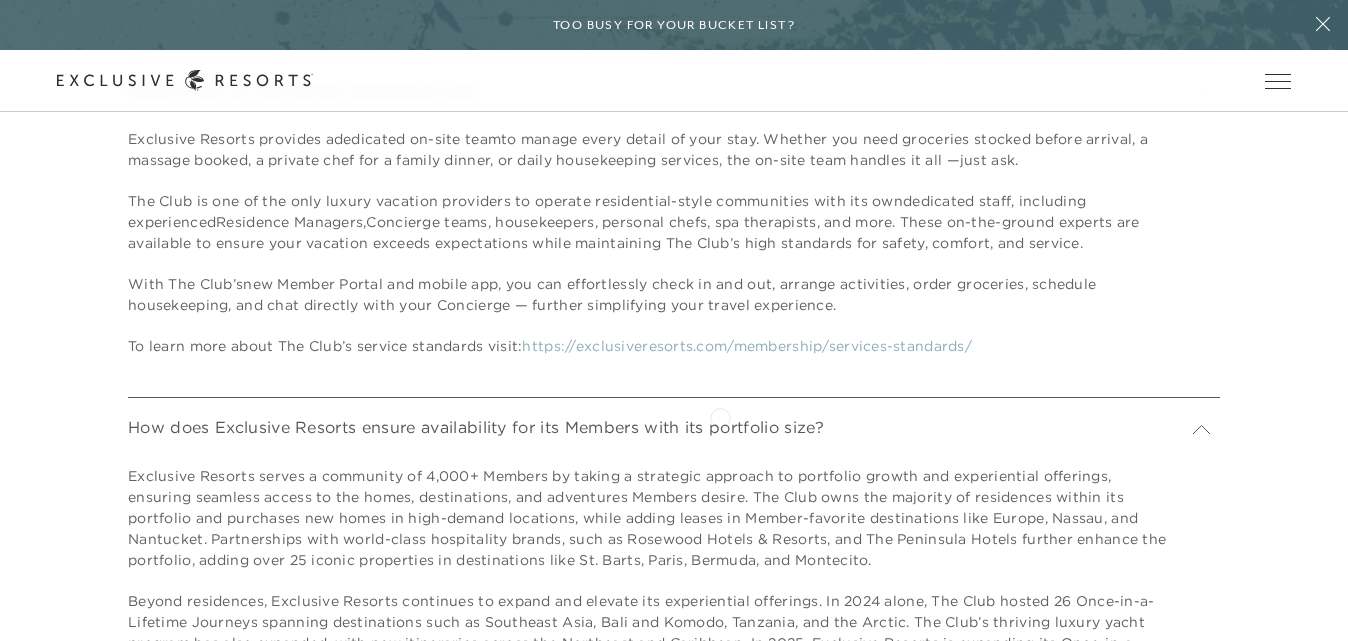click on "How does Exclusive Resorts ensure availability for its Members with its portfolio size?" at bounding box center (476, 427) 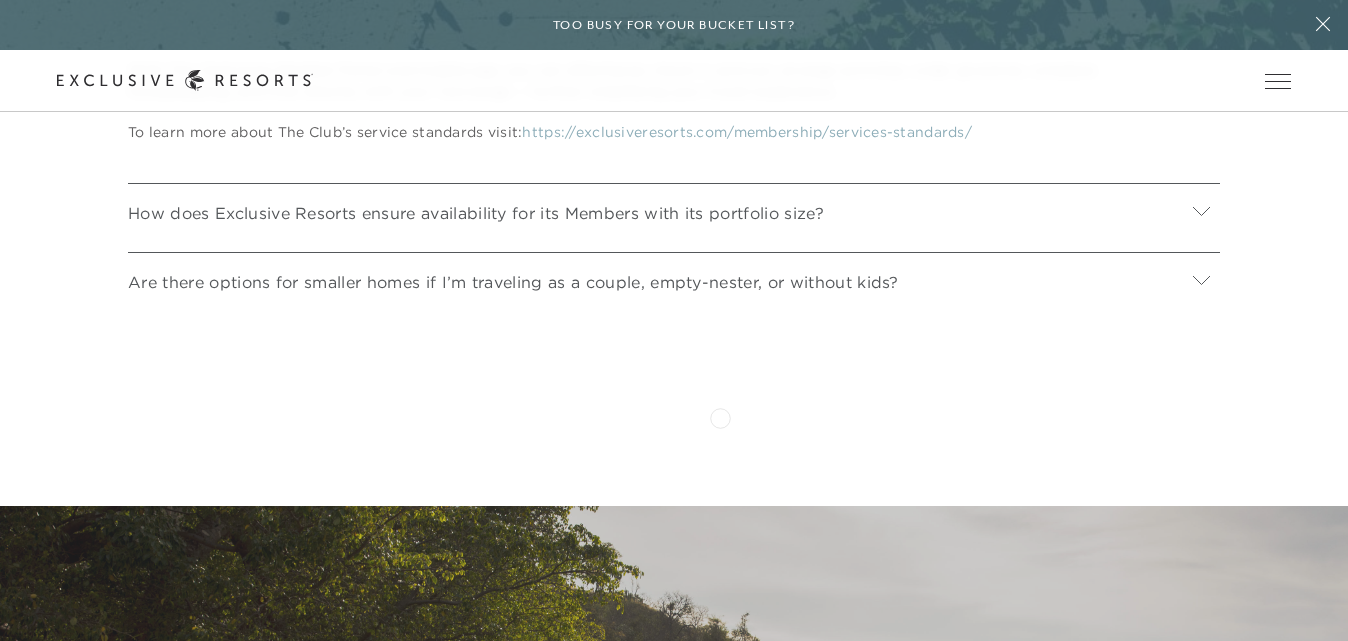 scroll, scrollTop: 9564, scrollLeft: 0, axis: vertical 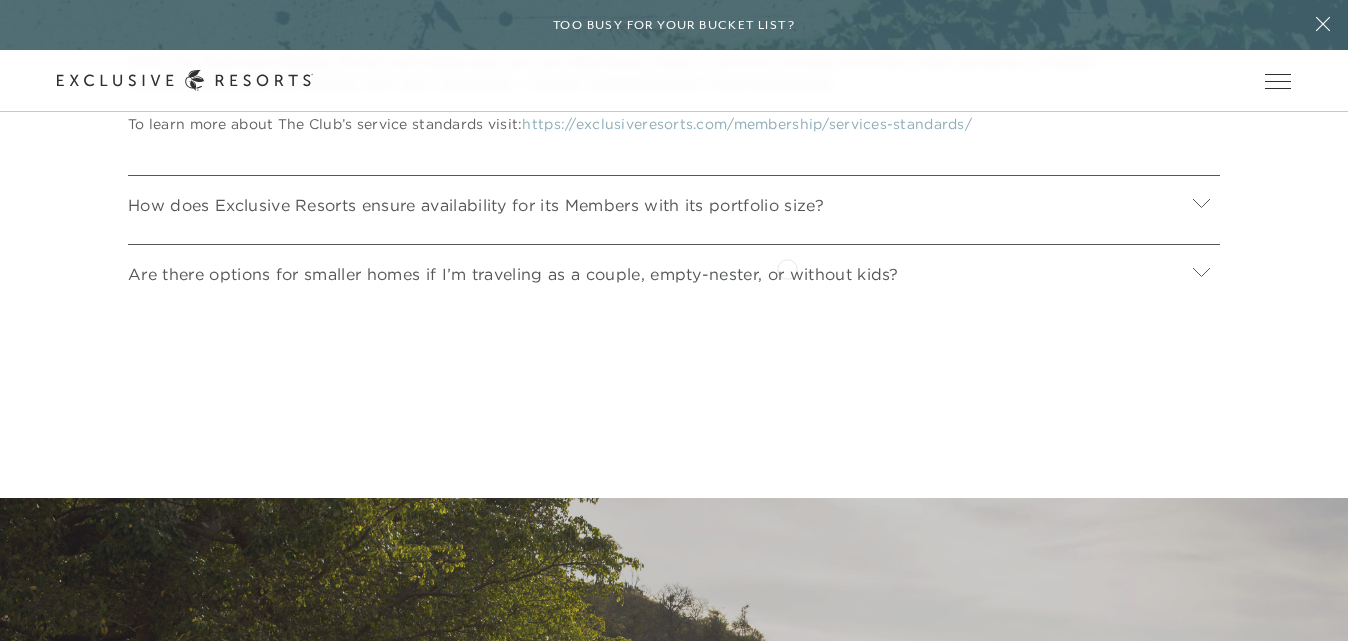 click on "Are there options for smaller homes if I’m traveling as a couple, empty-nester, or without kids?" at bounding box center (513, 274) 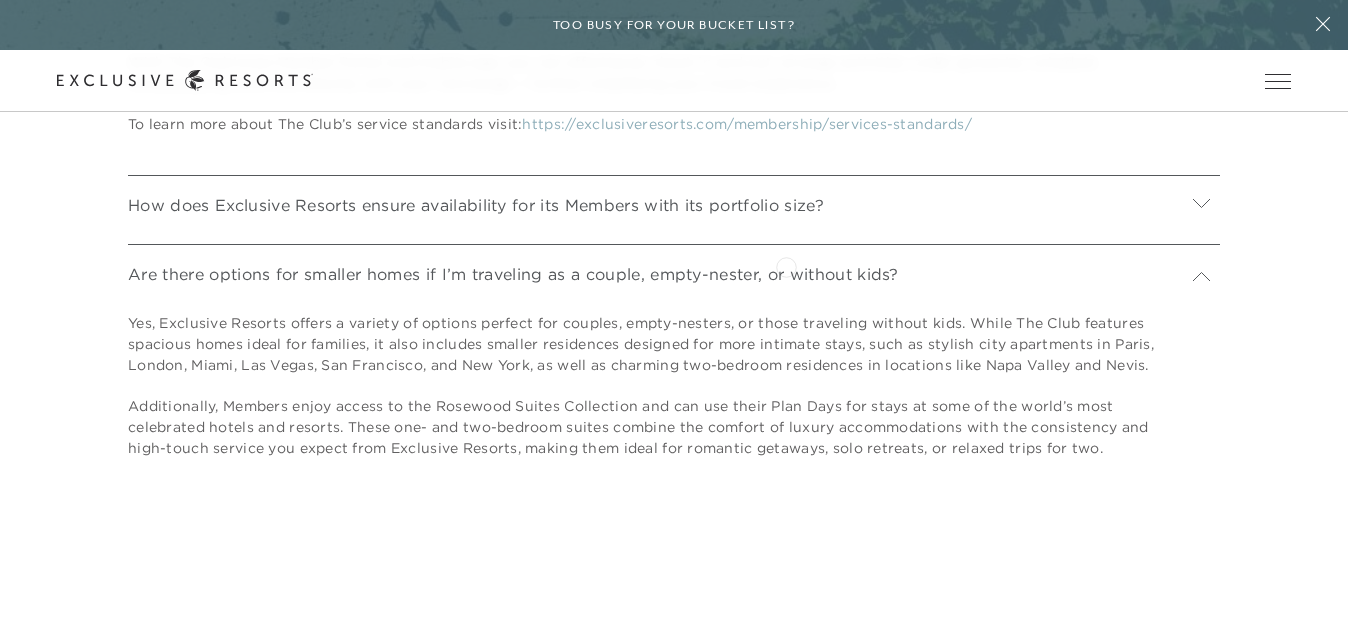 click on "Are there options for smaller homes if I’m traveling as a couple, empty-nester, or without kids?" at bounding box center [513, 274] 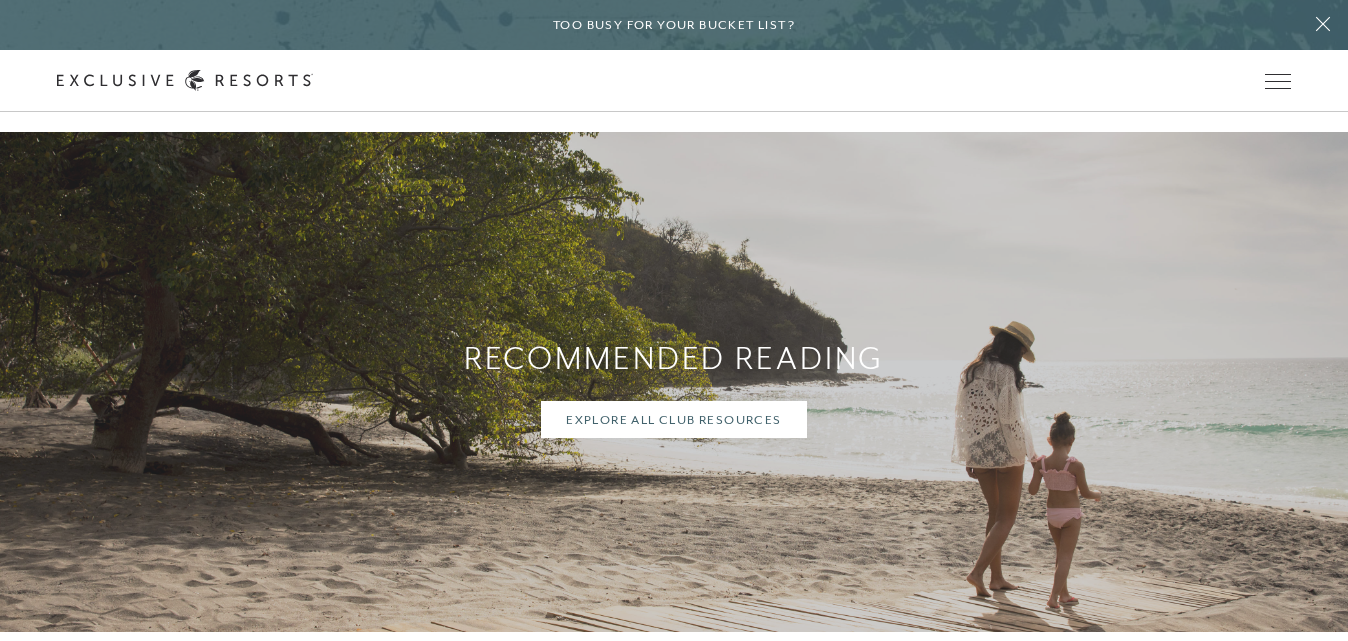scroll, scrollTop: 9569, scrollLeft: 0, axis: vertical 